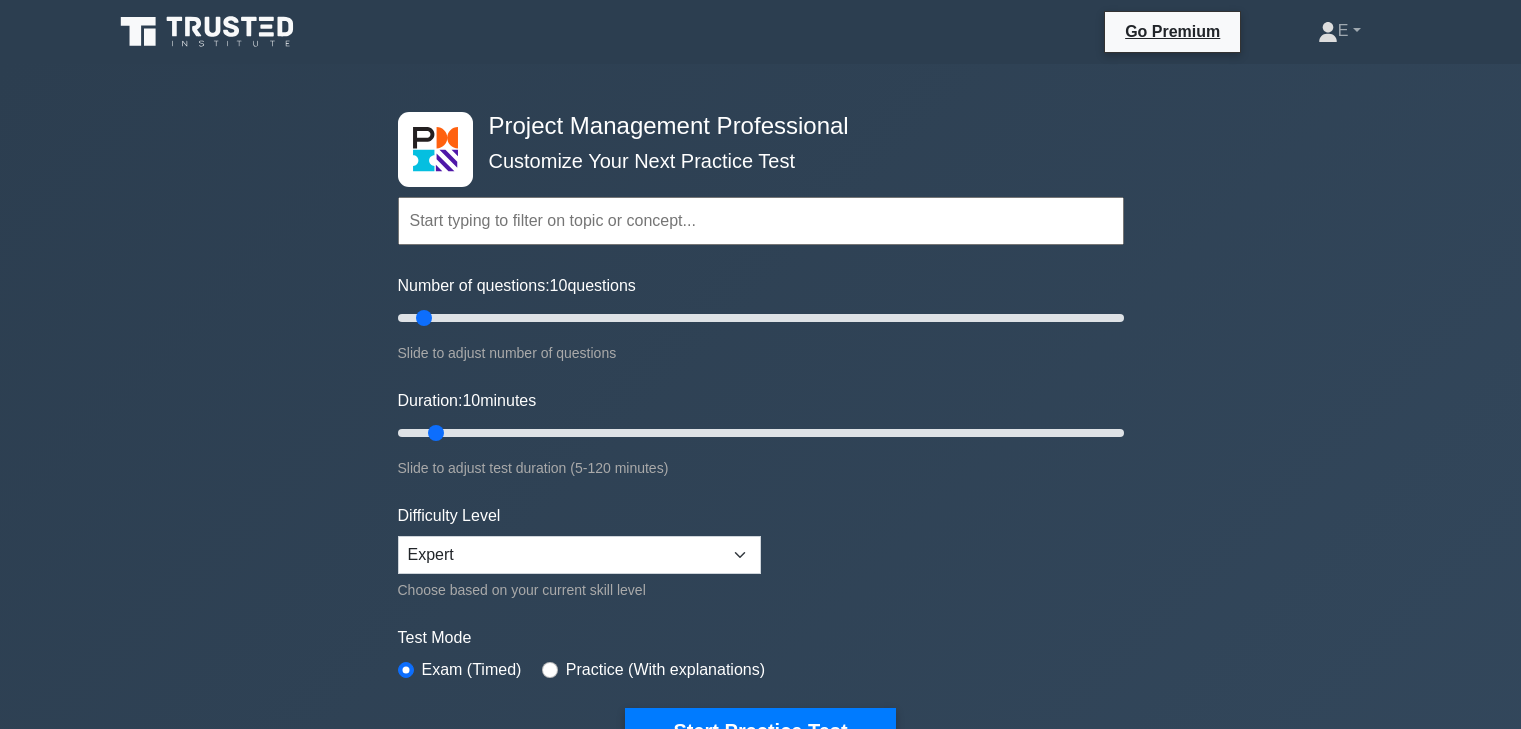 scroll, scrollTop: 5600, scrollLeft: 0, axis: vertical 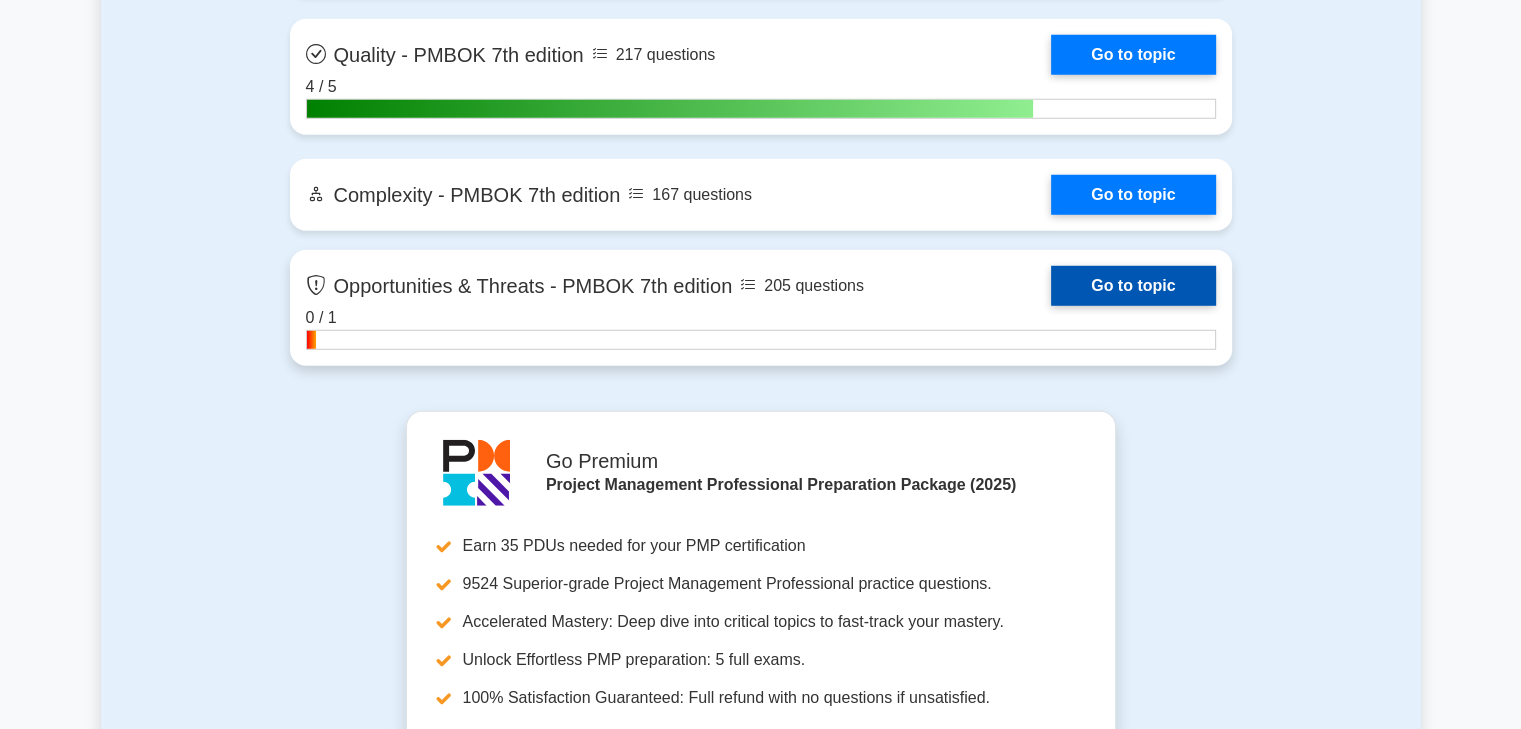 click on "Go to topic" at bounding box center (1133, 286) 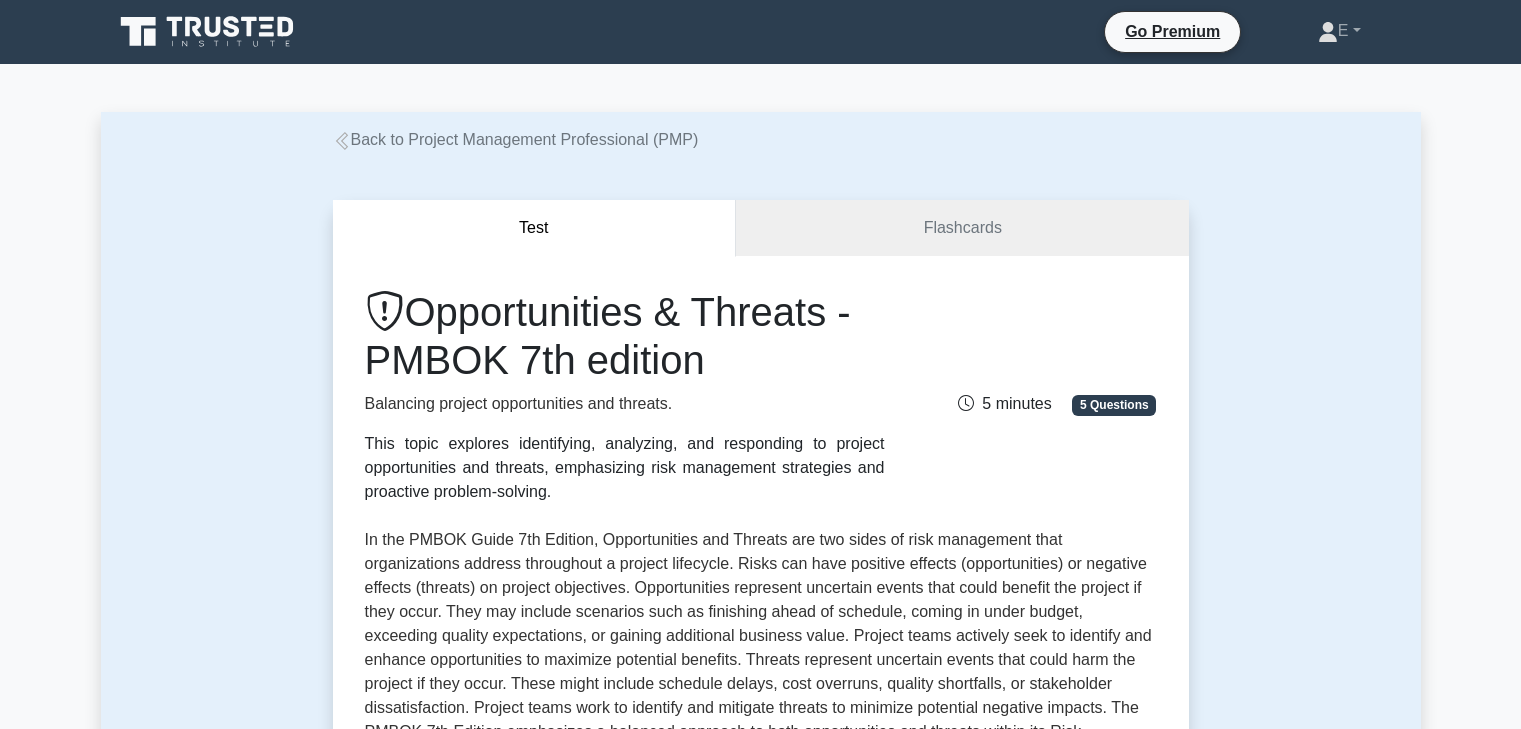 scroll, scrollTop: 0, scrollLeft: 0, axis: both 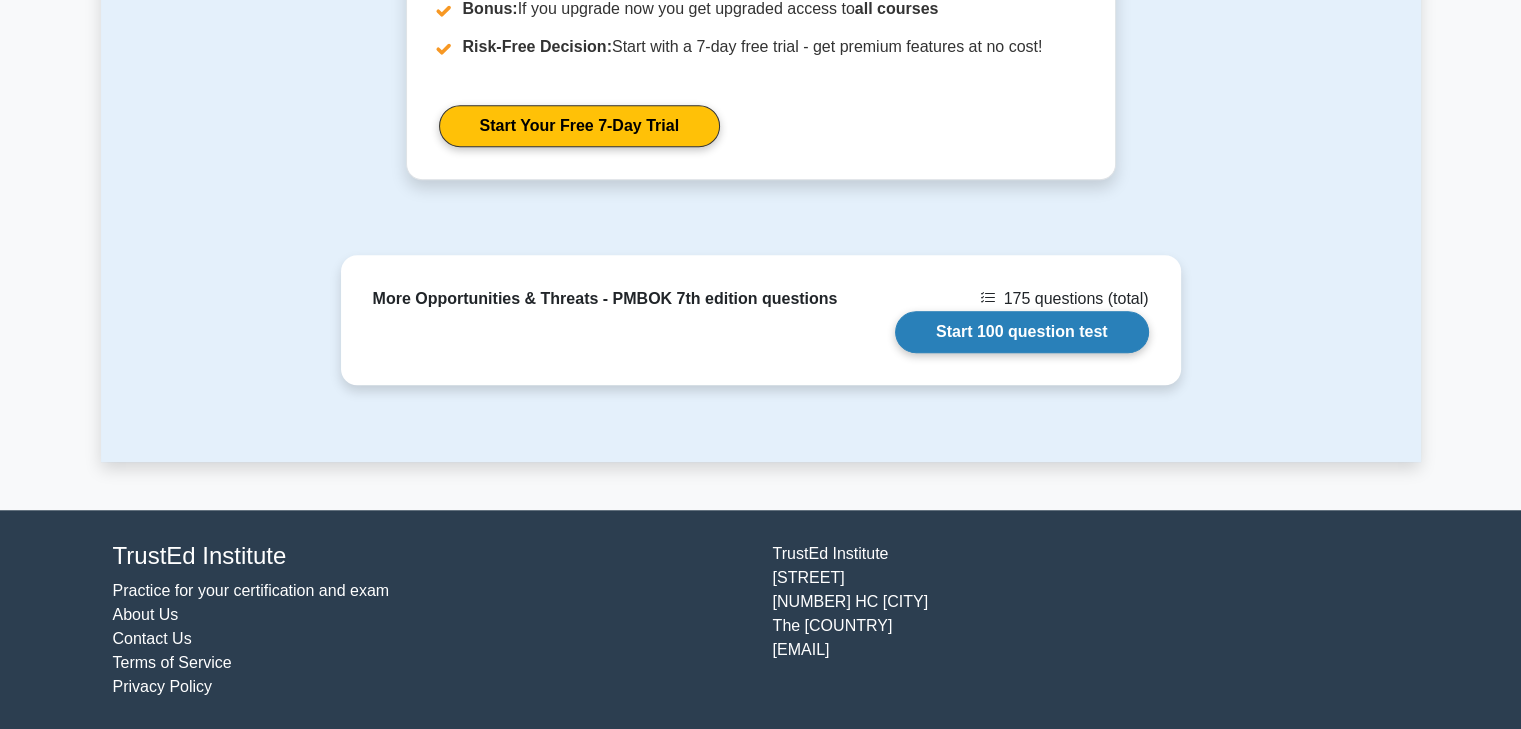 click on "Start 100 question test" at bounding box center [1022, 332] 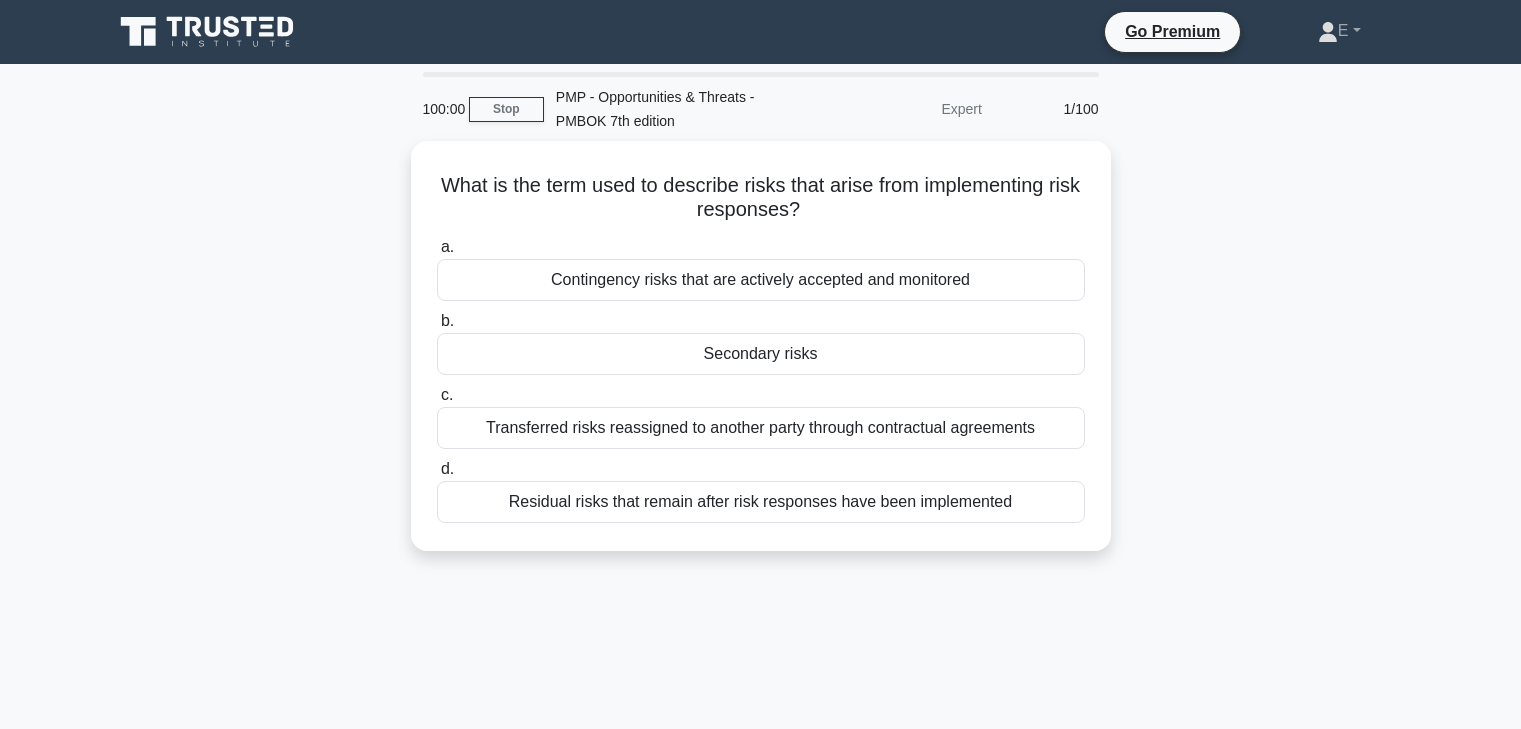 scroll, scrollTop: 0, scrollLeft: 0, axis: both 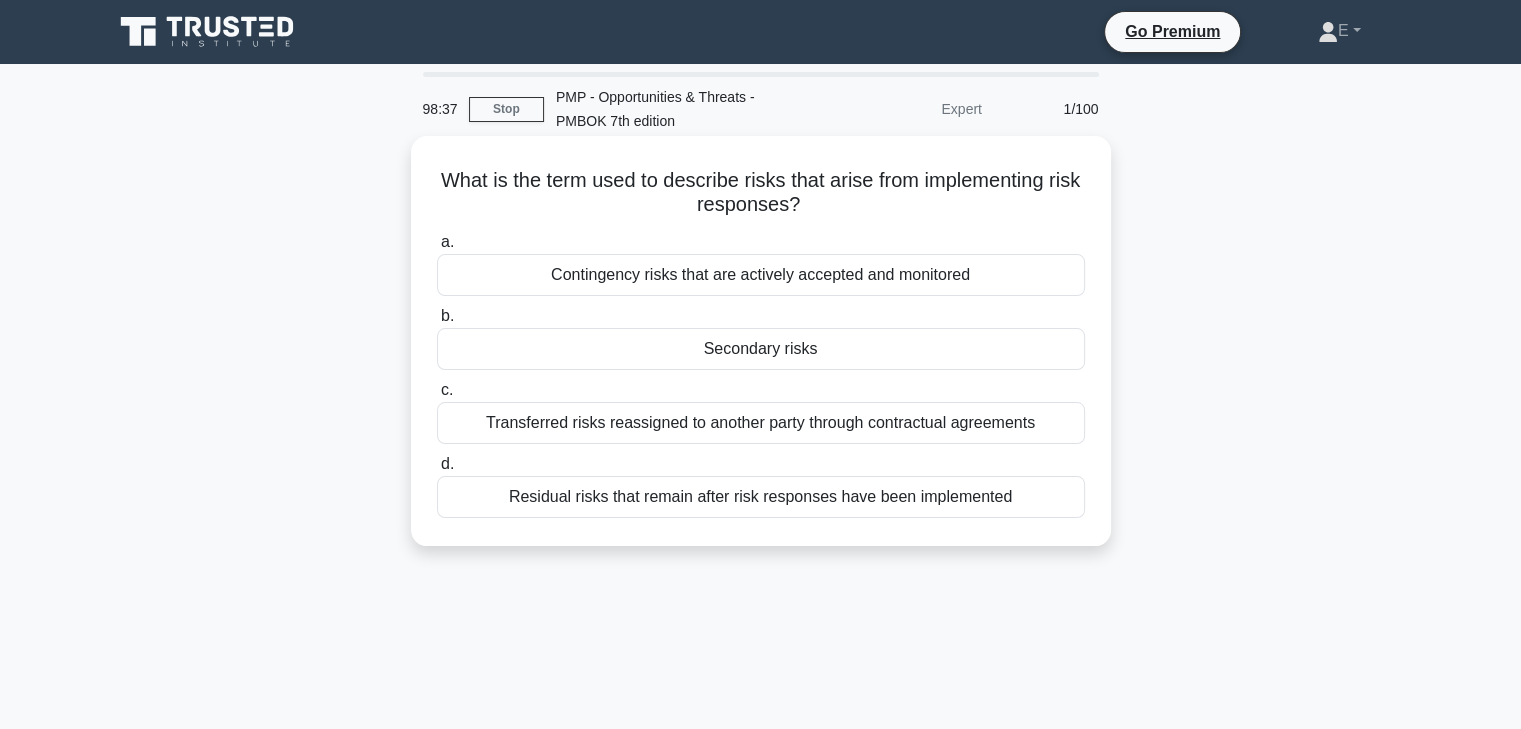 click on "Secondary risks" at bounding box center [761, 349] 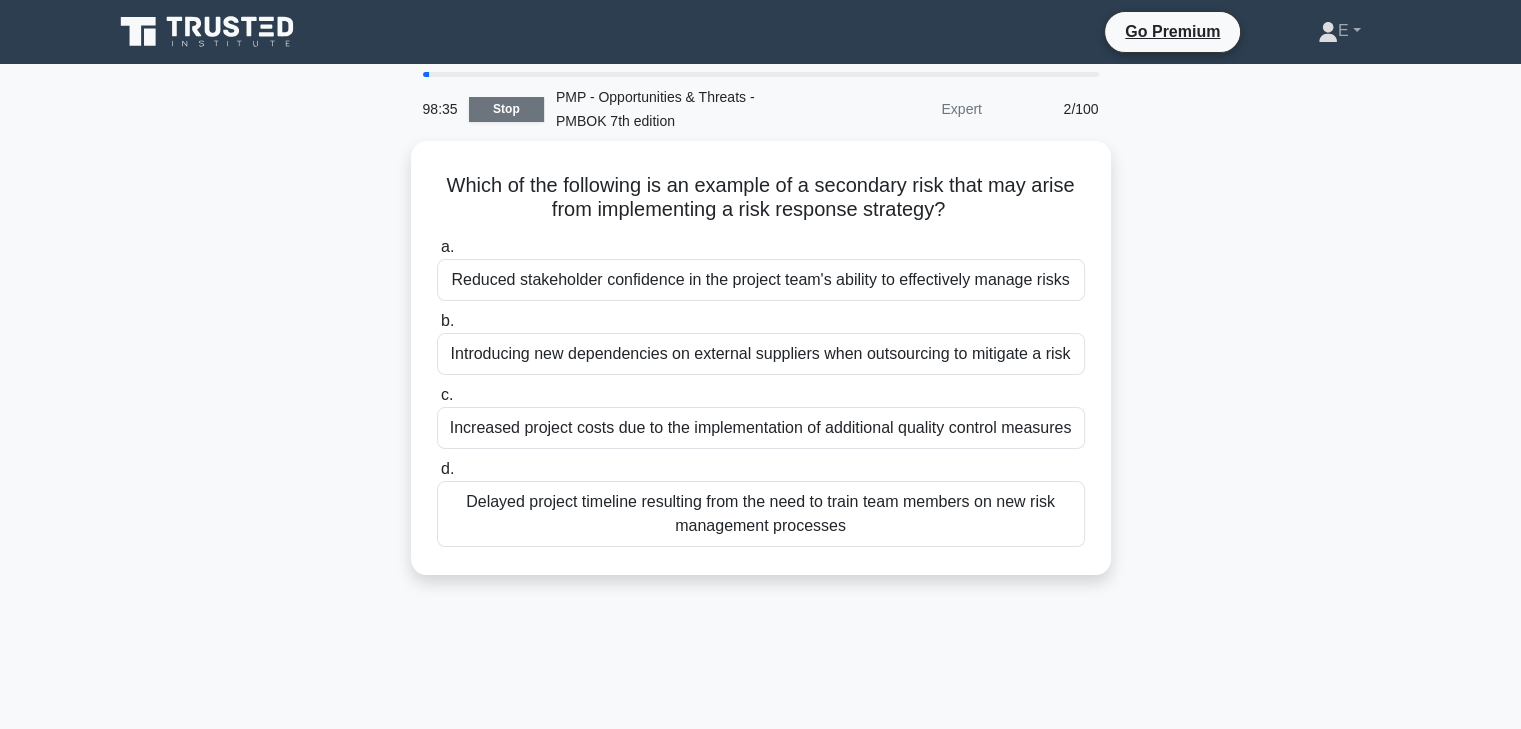 click on "Stop" at bounding box center [506, 109] 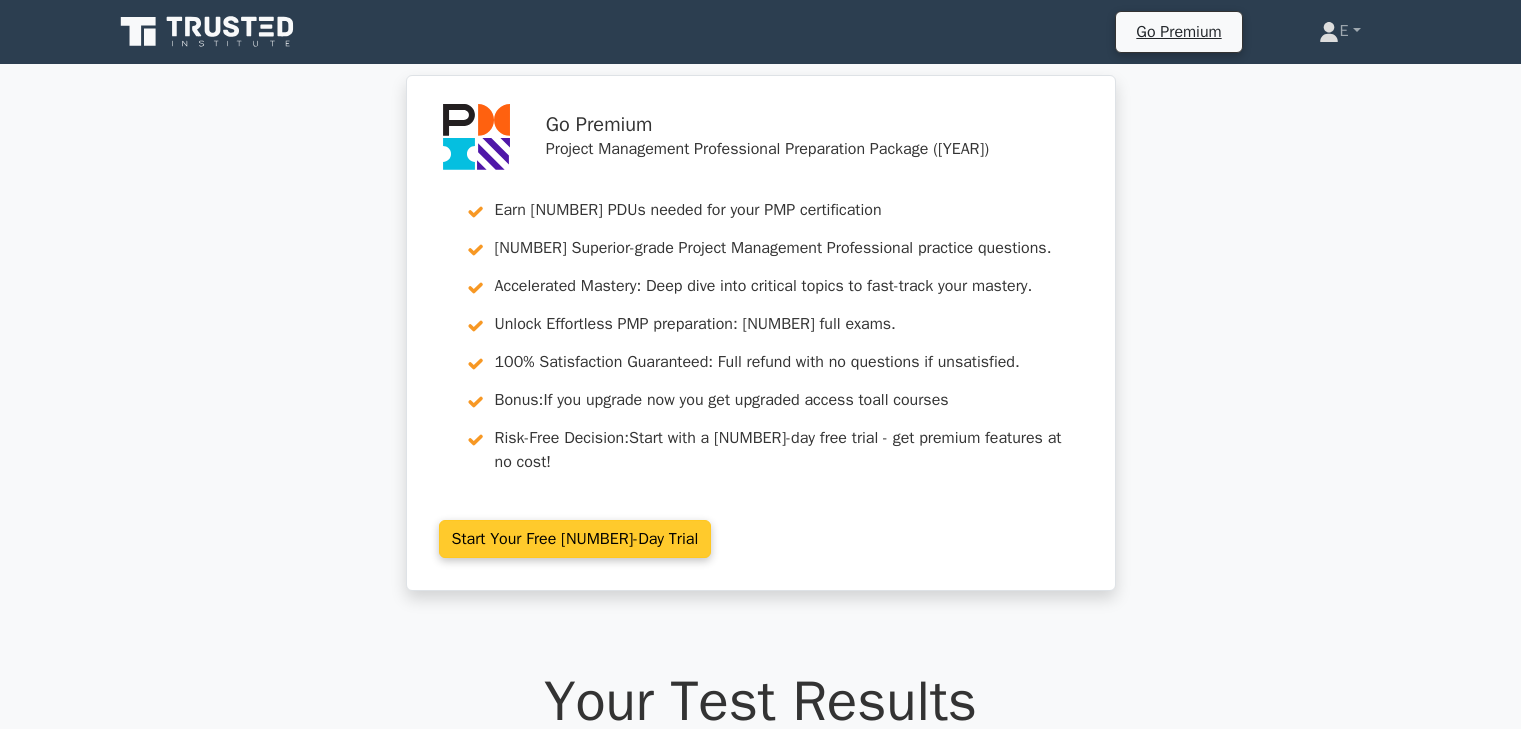 scroll, scrollTop: 0, scrollLeft: 0, axis: both 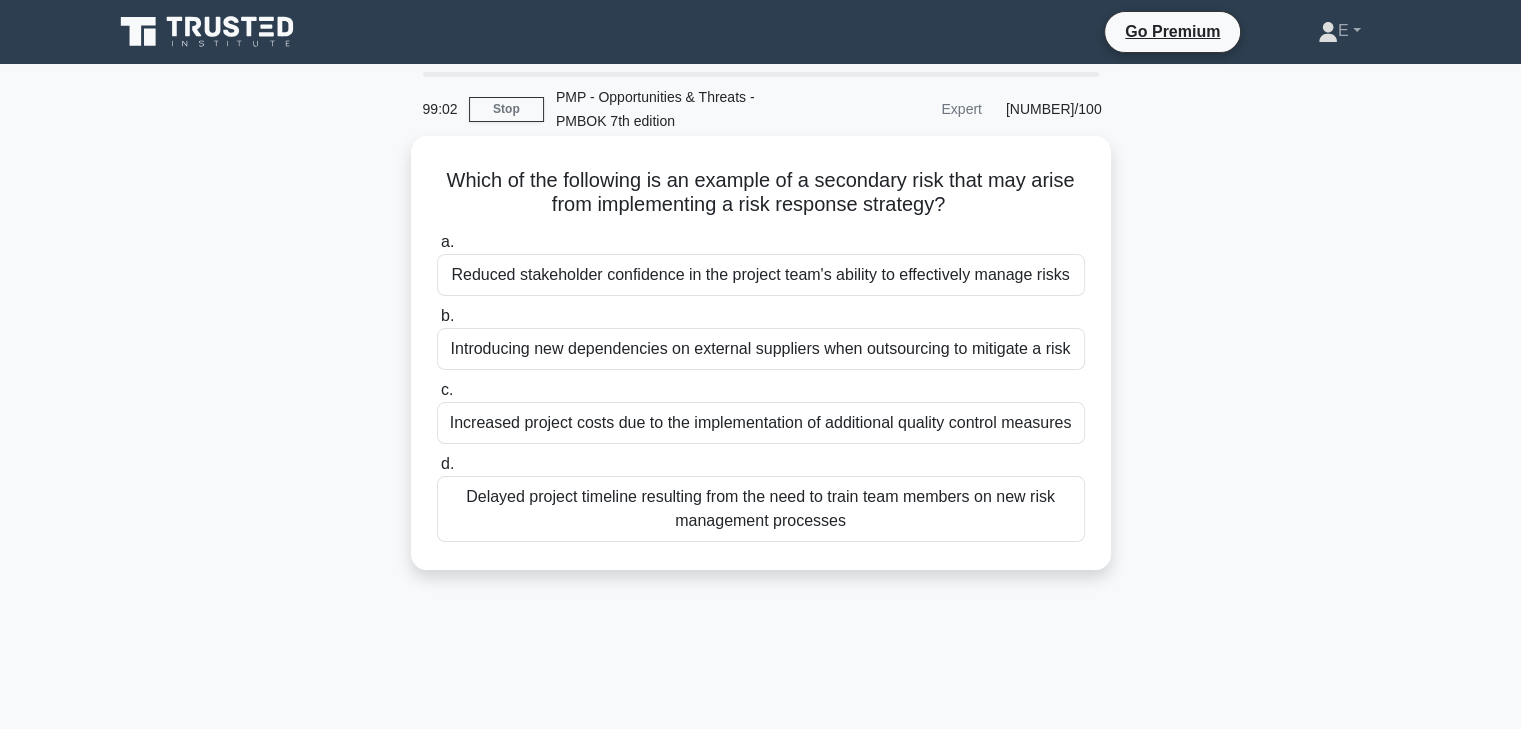 click on "Delayed project timeline resulting from the need to train team members on new risk management processes" at bounding box center [761, 509] 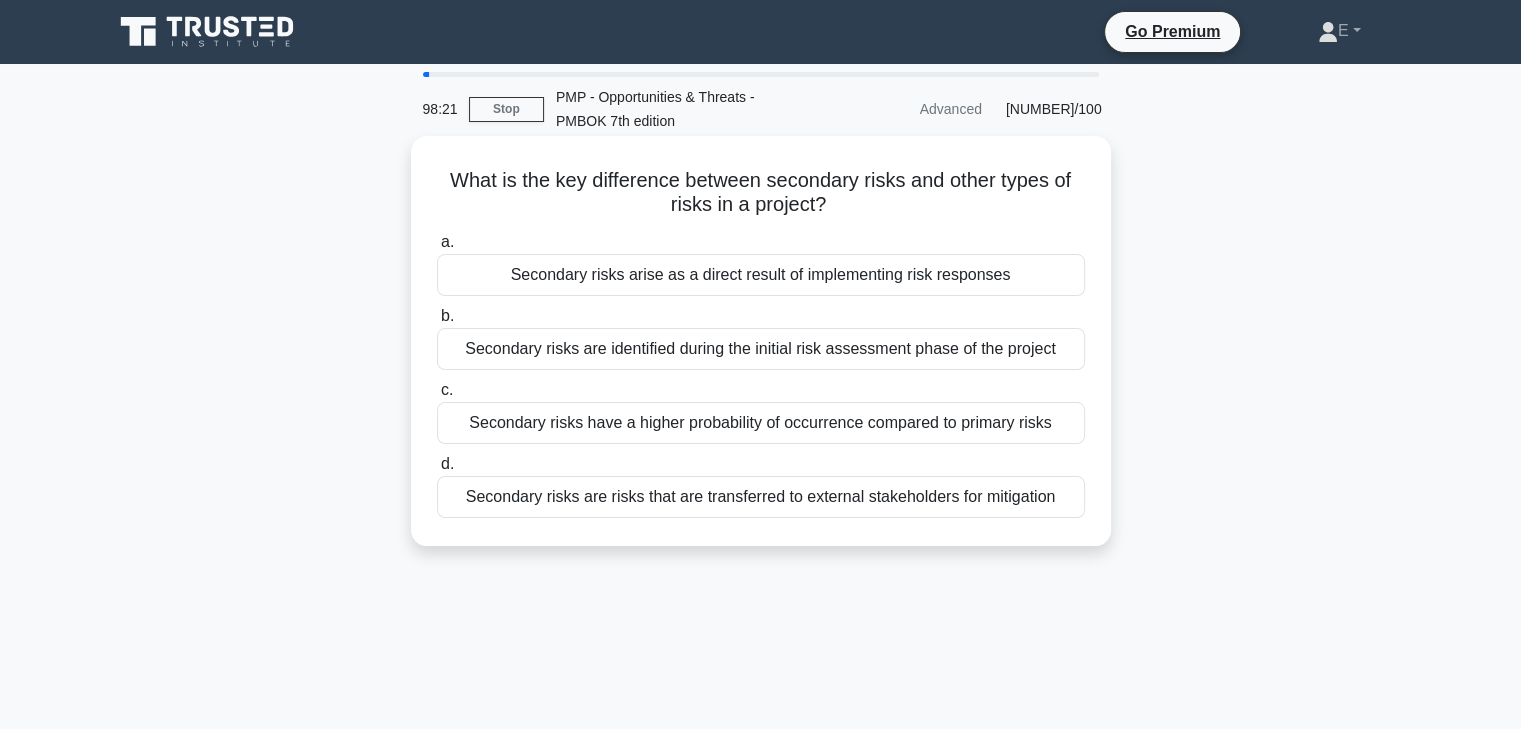 click on "Secondary risks arise as a direct result of implementing risk responses" at bounding box center (761, 275) 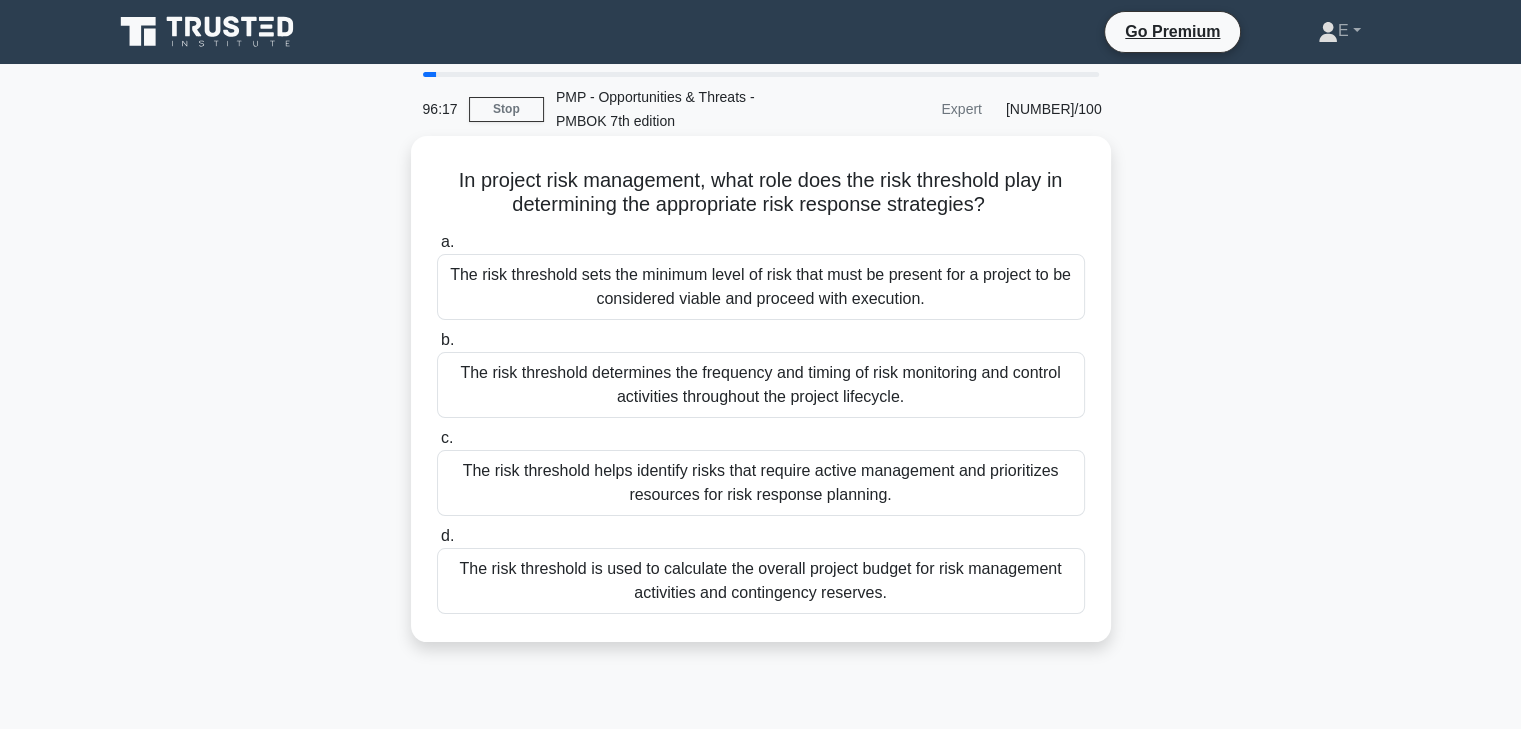 click on "The risk threshold helps identify risks that require active management and prioritizes resources for risk response planning." at bounding box center (761, 483) 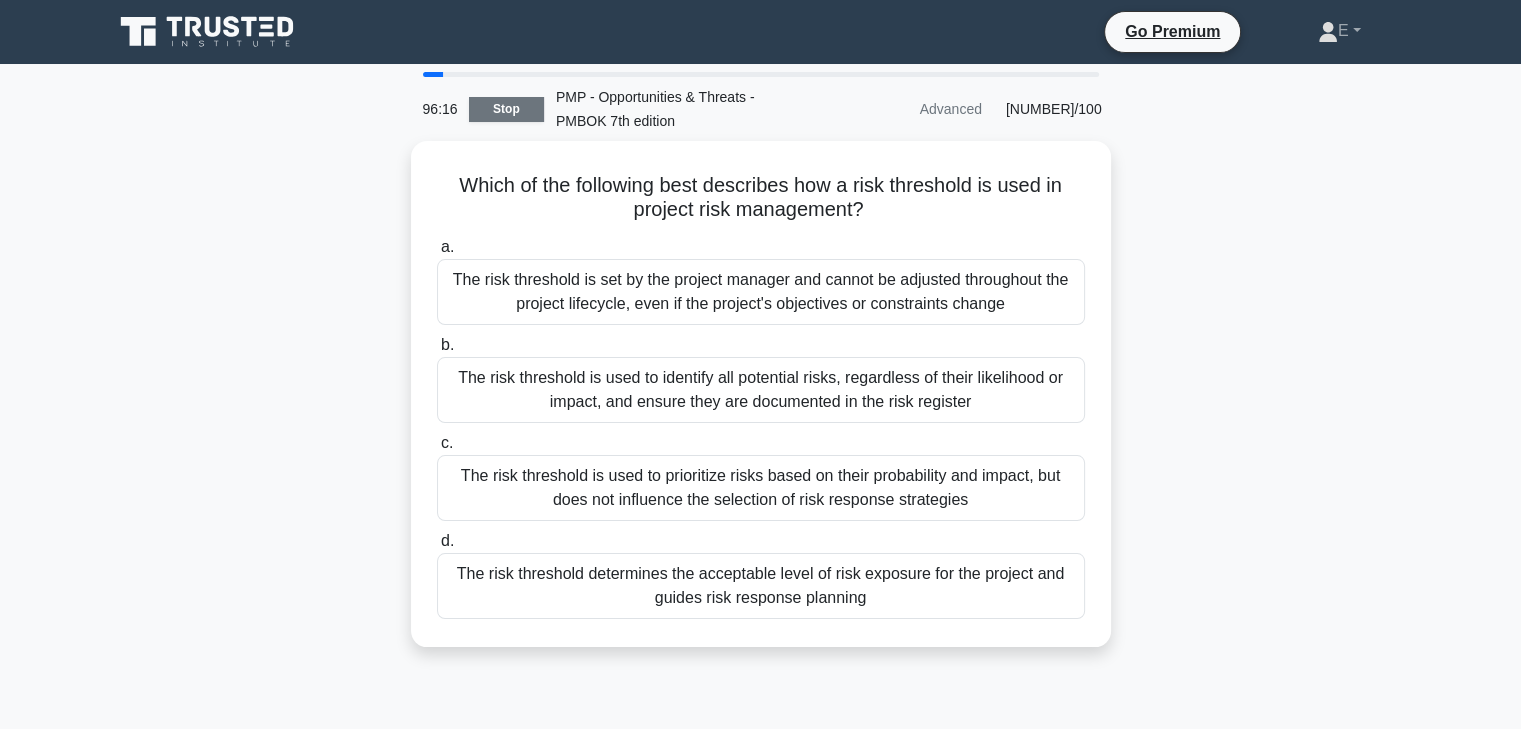 click on "Stop" at bounding box center (506, 109) 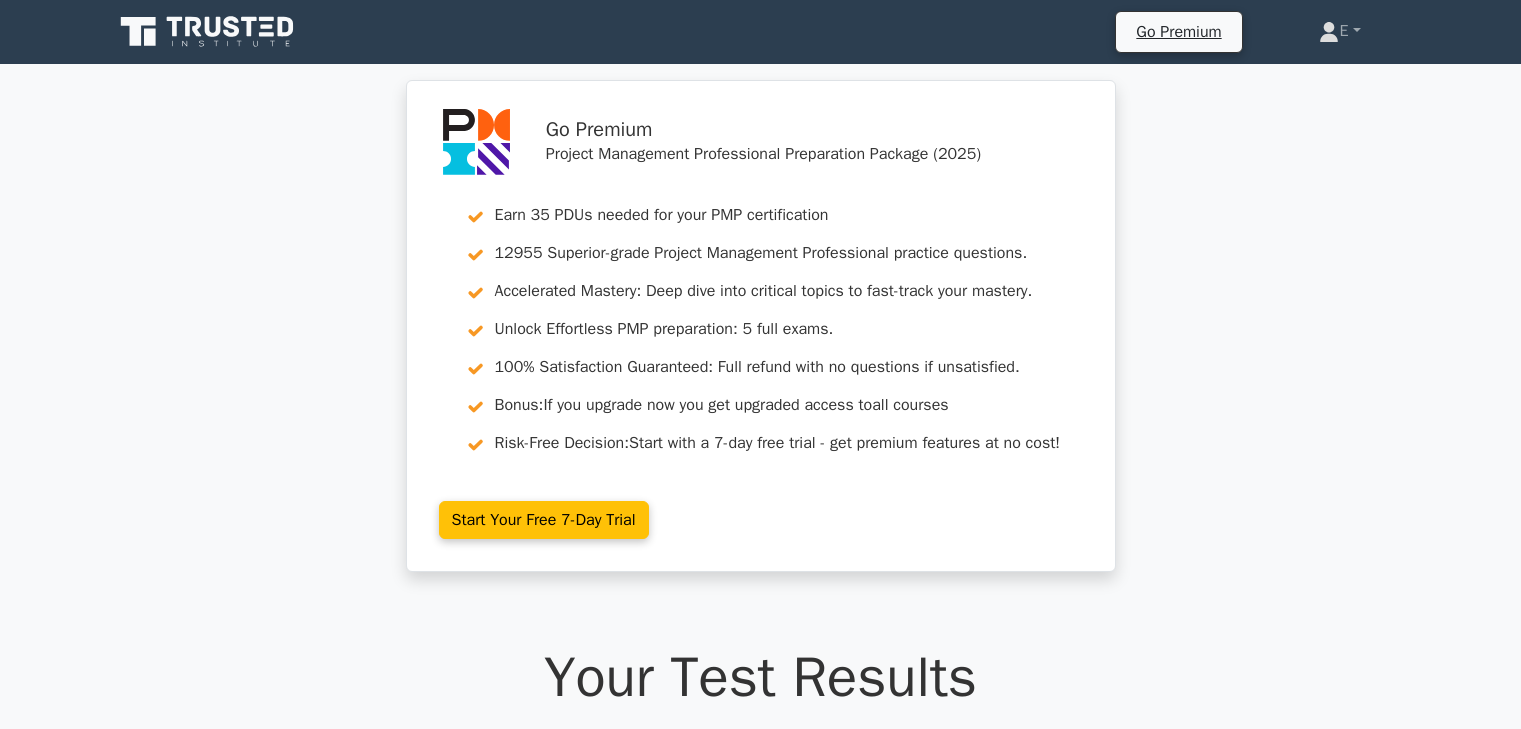scroll, scrollTop: 267, scrollLeft: 0, axis: vertical 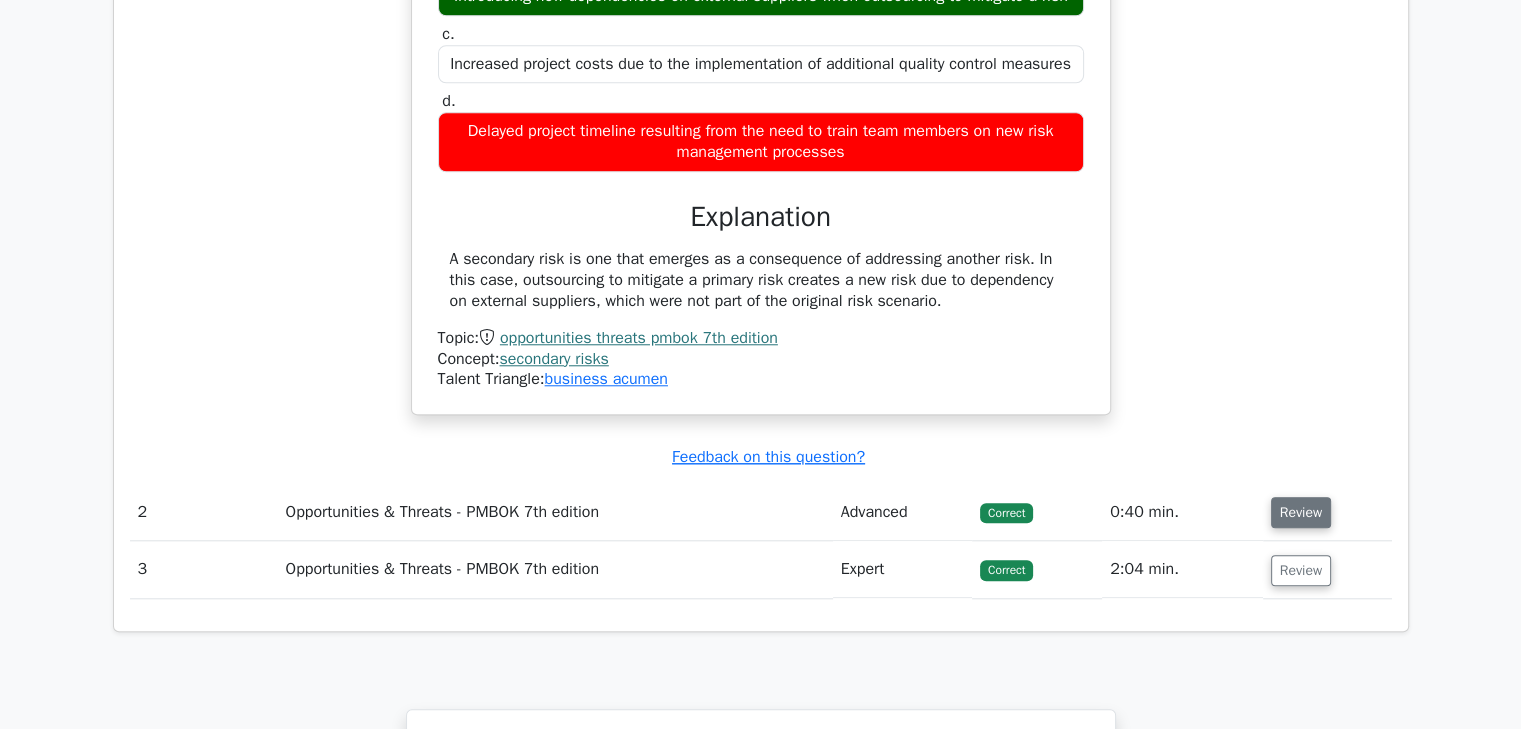 click on "Review" at bounding box center (1301, 512) 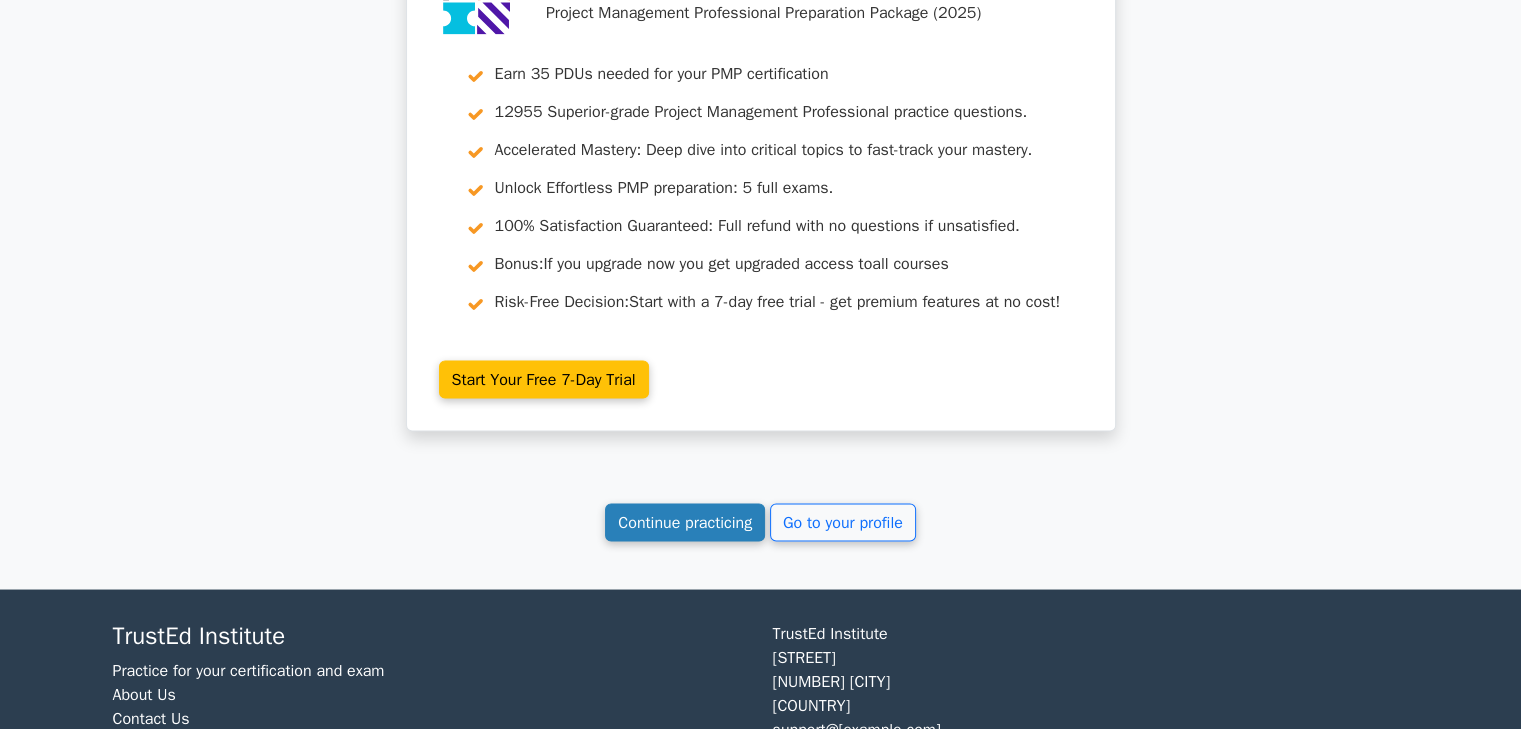 scroll, scrollTop: 3510, scrollLeft: 0, axis: vertical 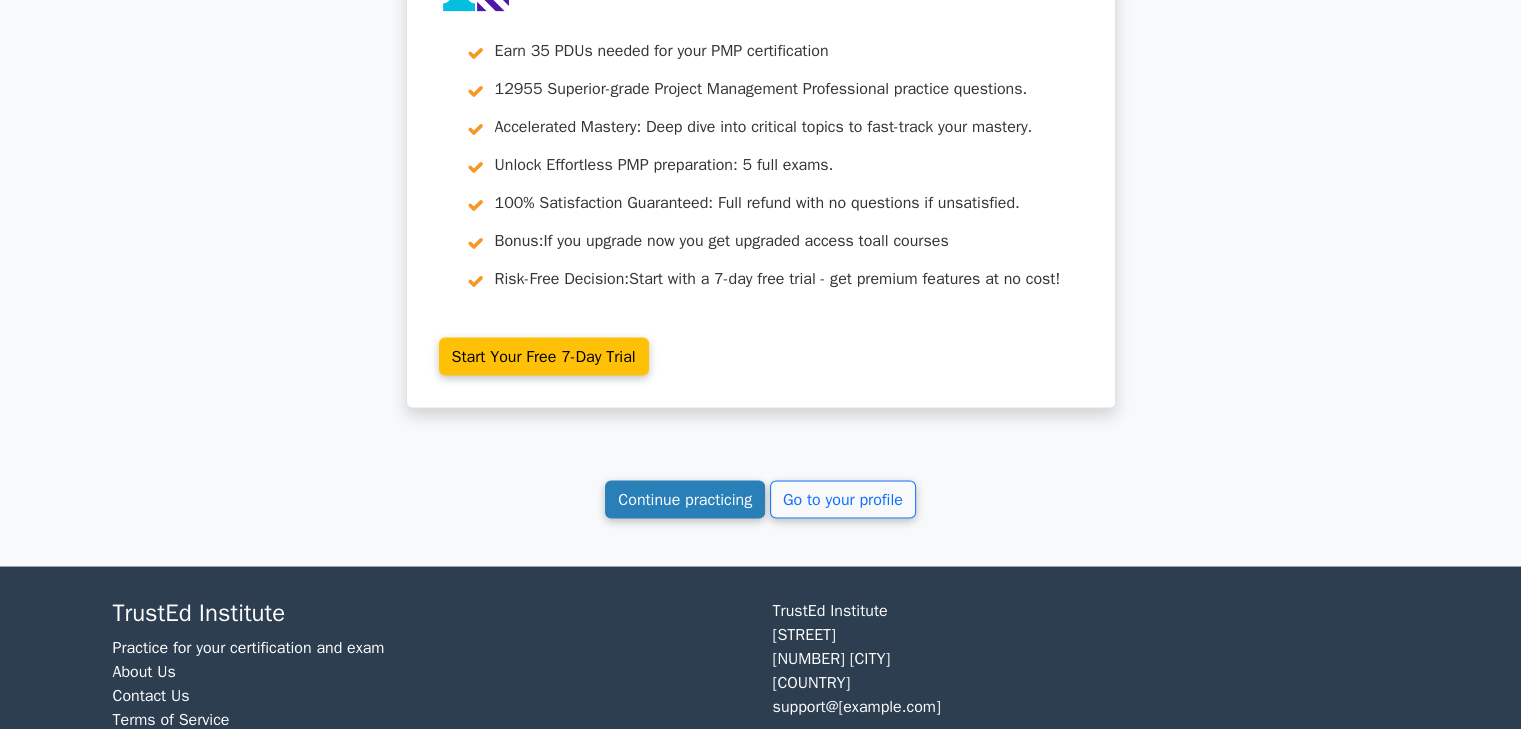 click on "Continue practicing" at bounding box center (685, 499) 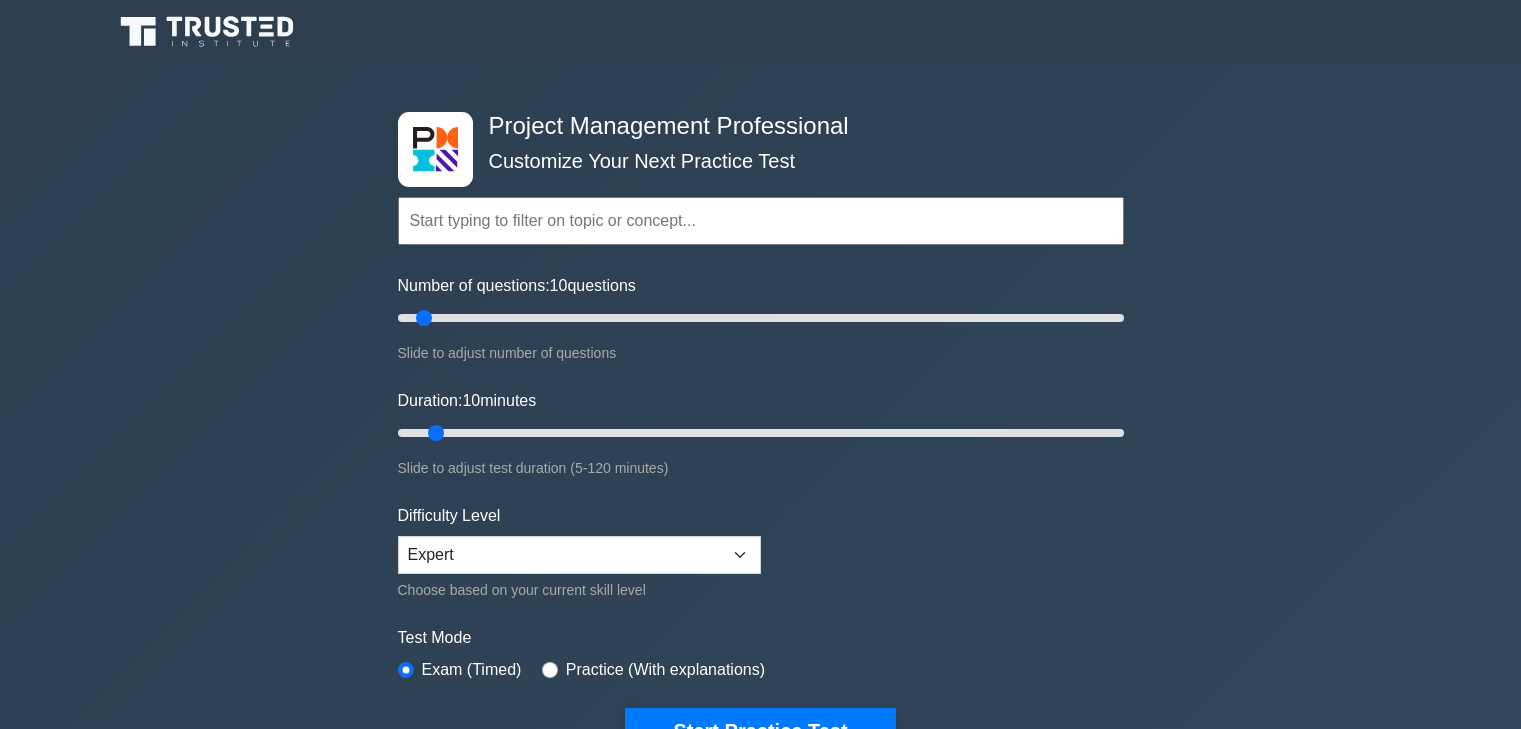 scroll, scrollTop: 0, scrollLeft: 0, axis: both 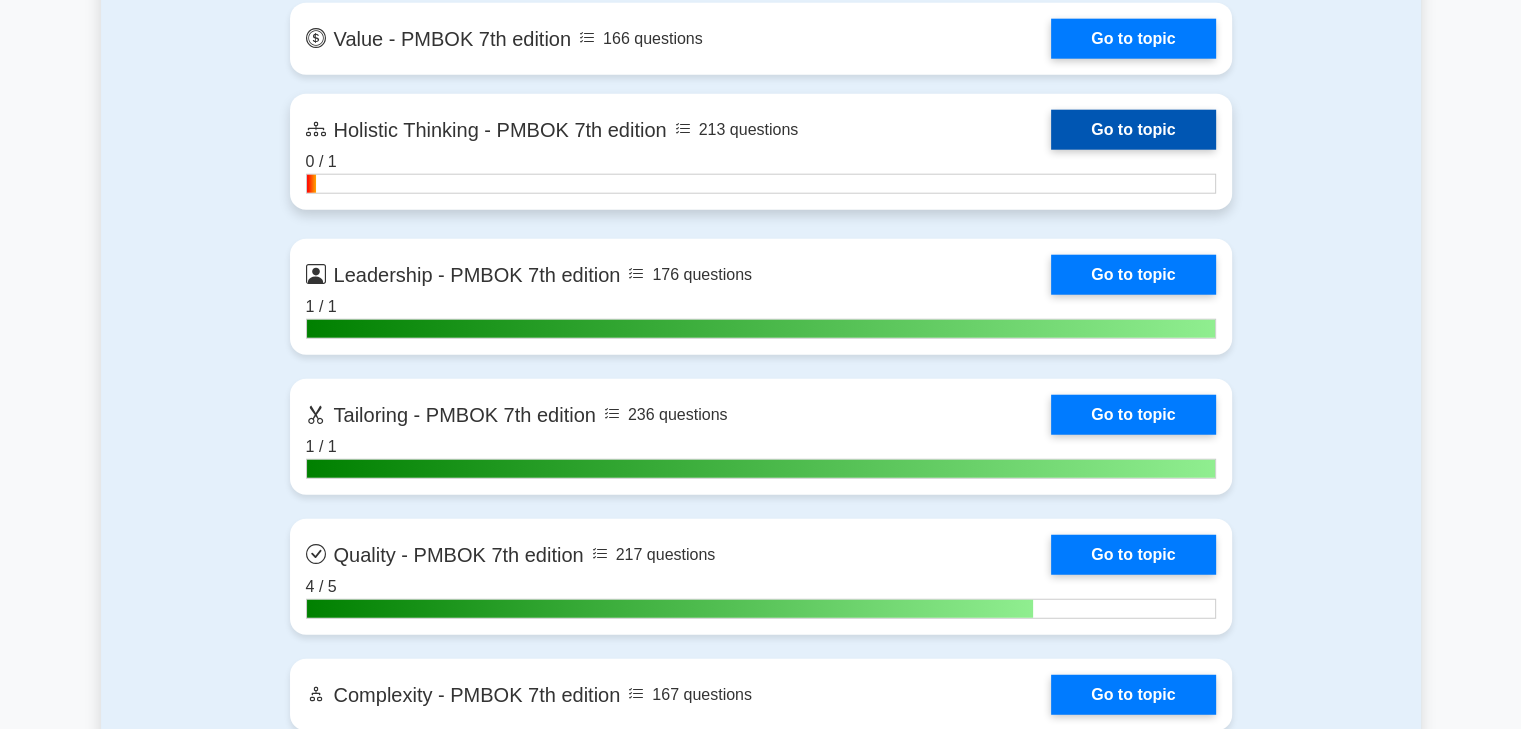 click on "Go to topic" at bounding box center [1133, 130] 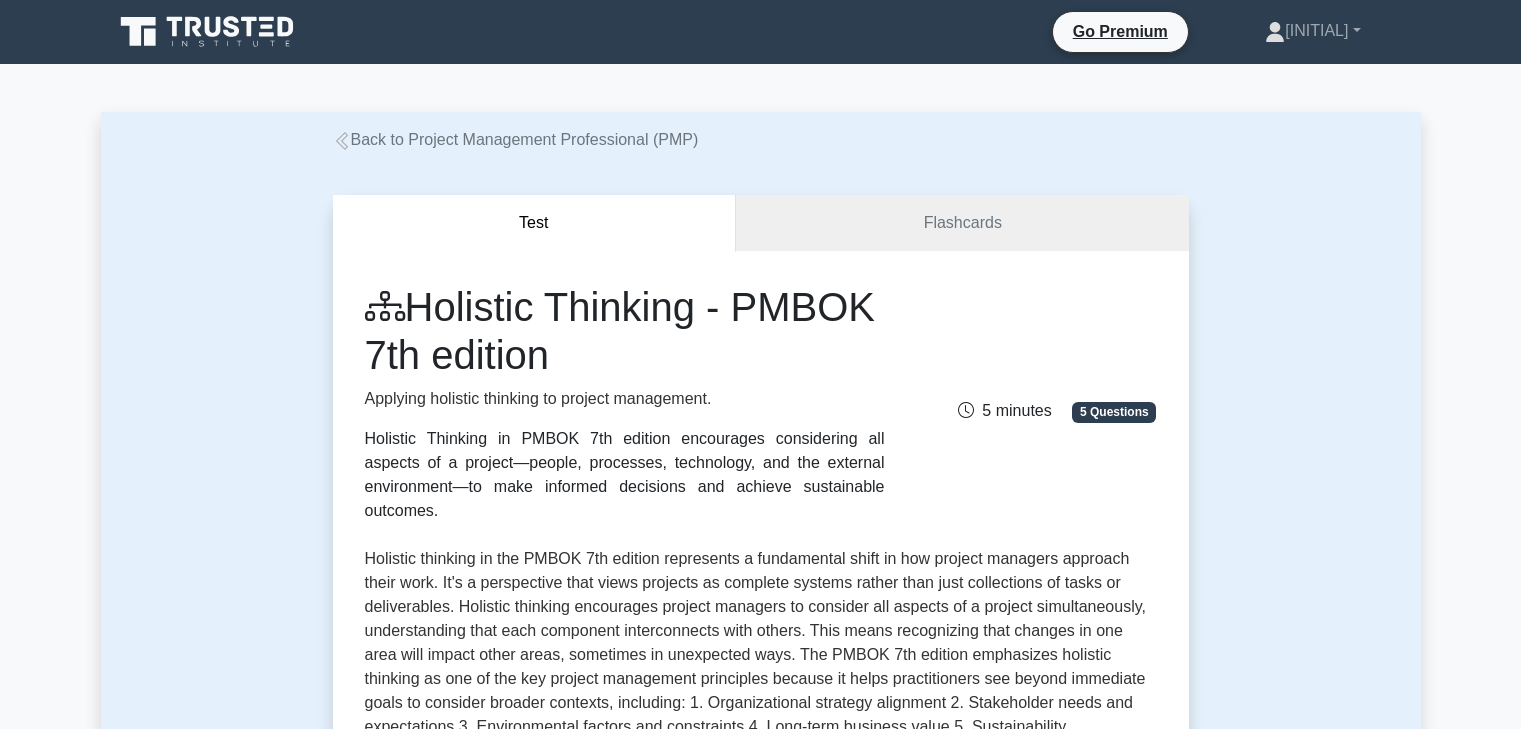 scroll, scrollTop: 0, scrollLeft: 0, axis: both 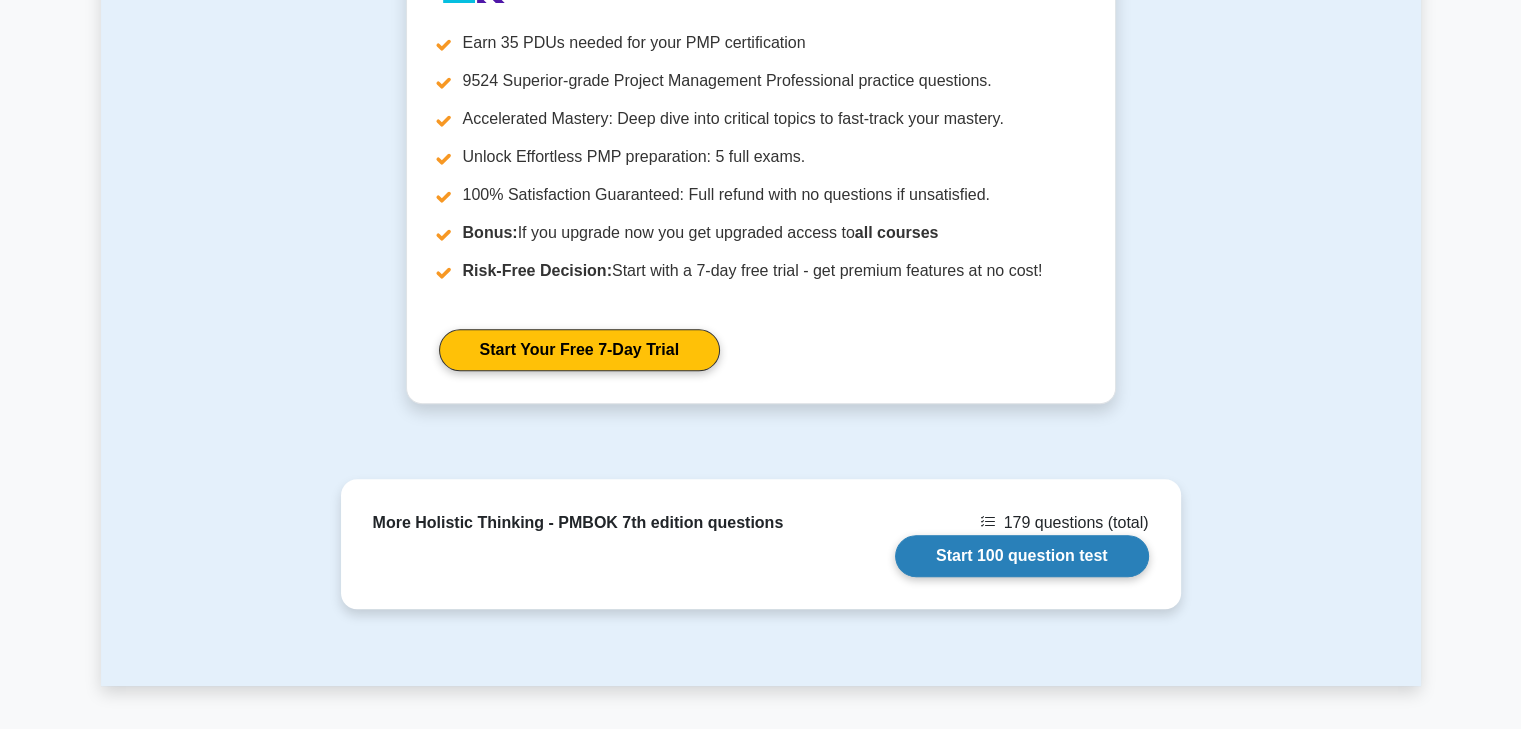 click on "Start 100 question test" at bounding box center (1022, 556) 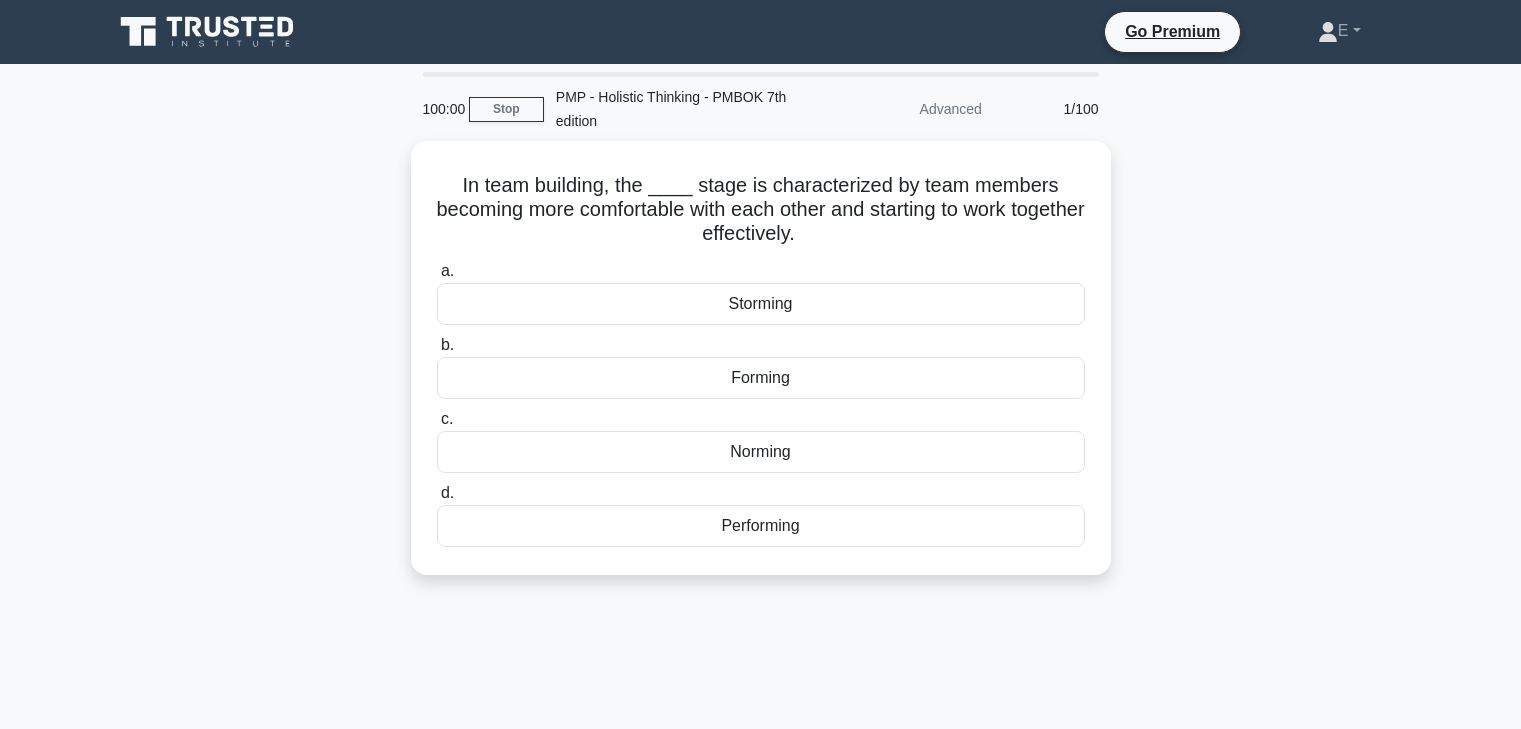 scroll, scrollTop: 0, scrollLeft: 0, axis: both 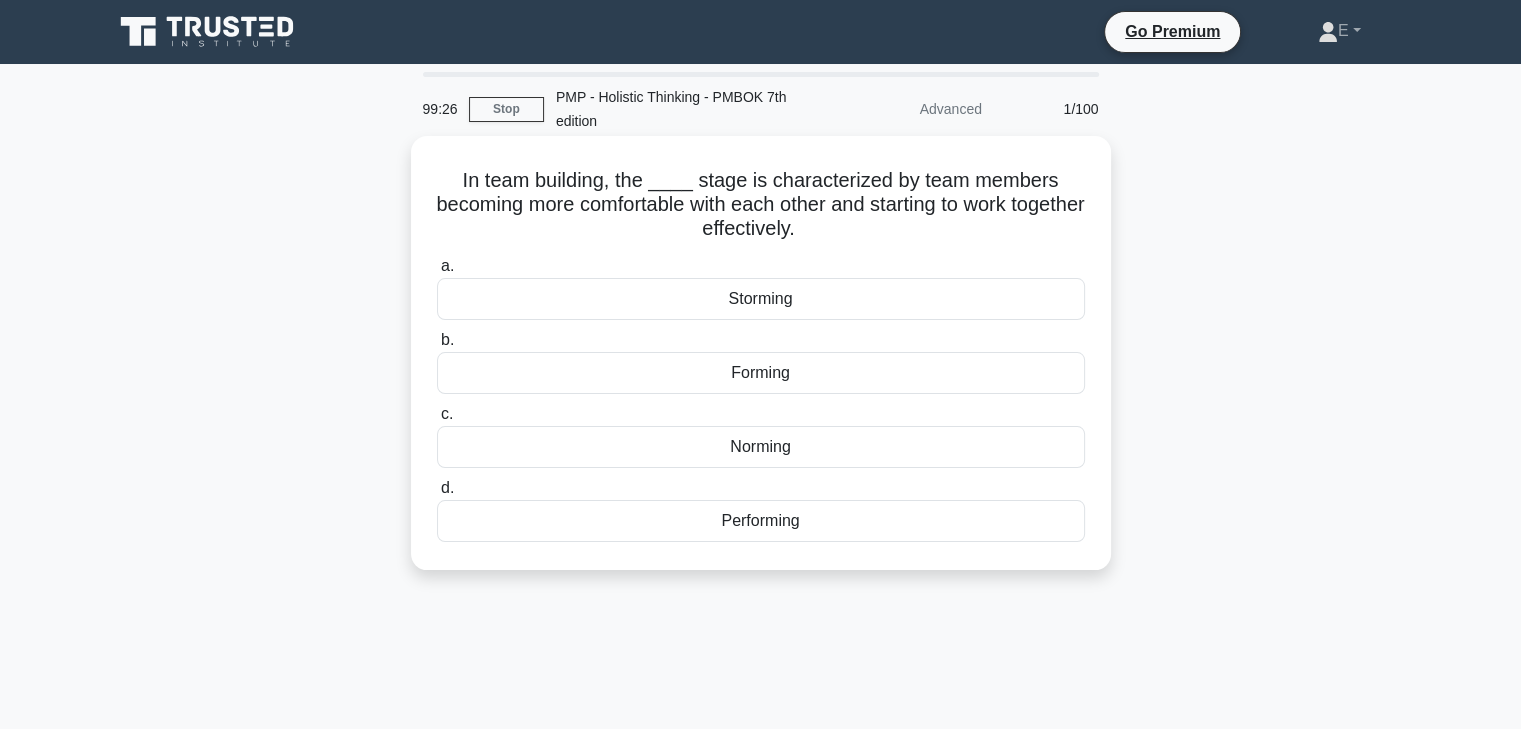 click on "Performing" at bounding box center [761, 521] 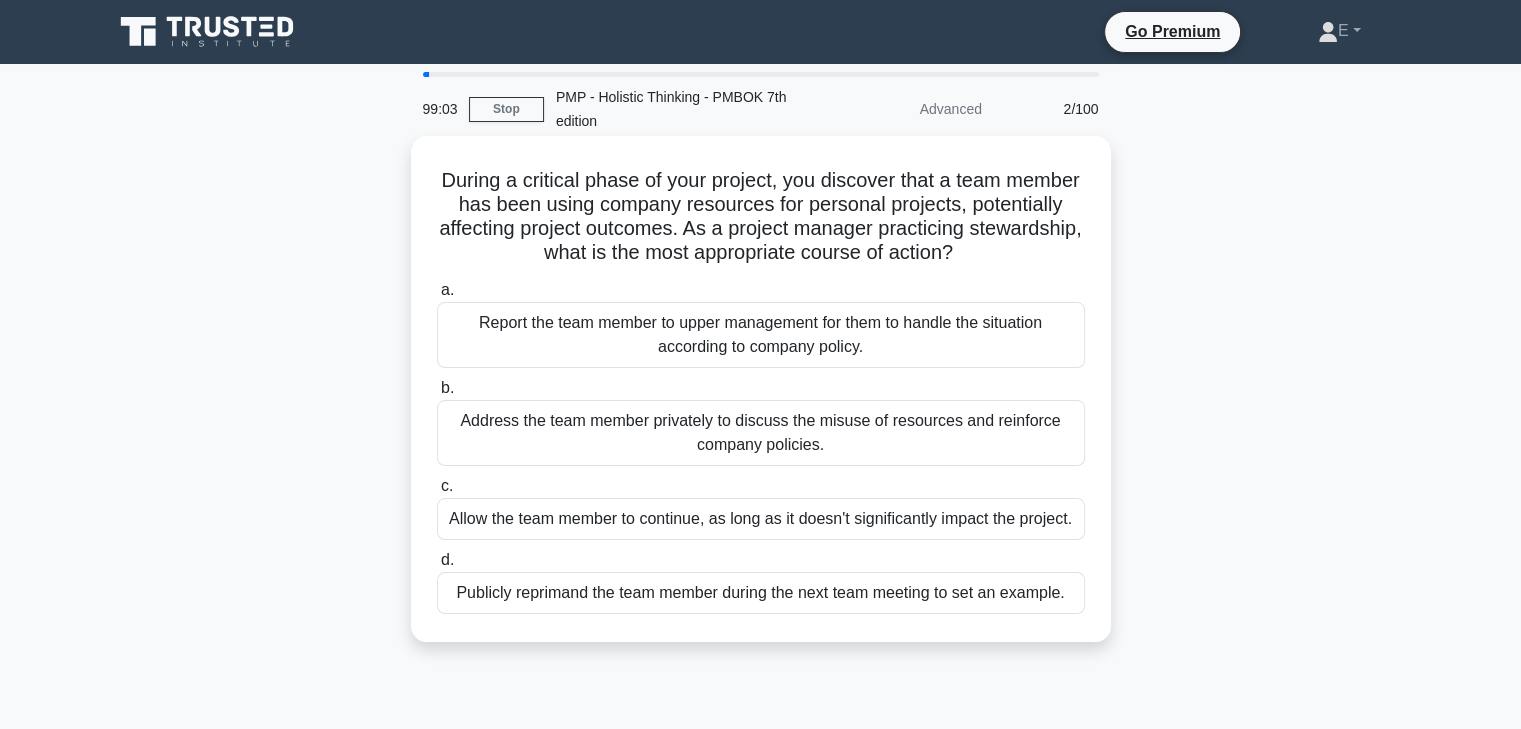 click on "Report the team member to upper management for them to handle the situation according to company policy." at bounding box center (761, 335) 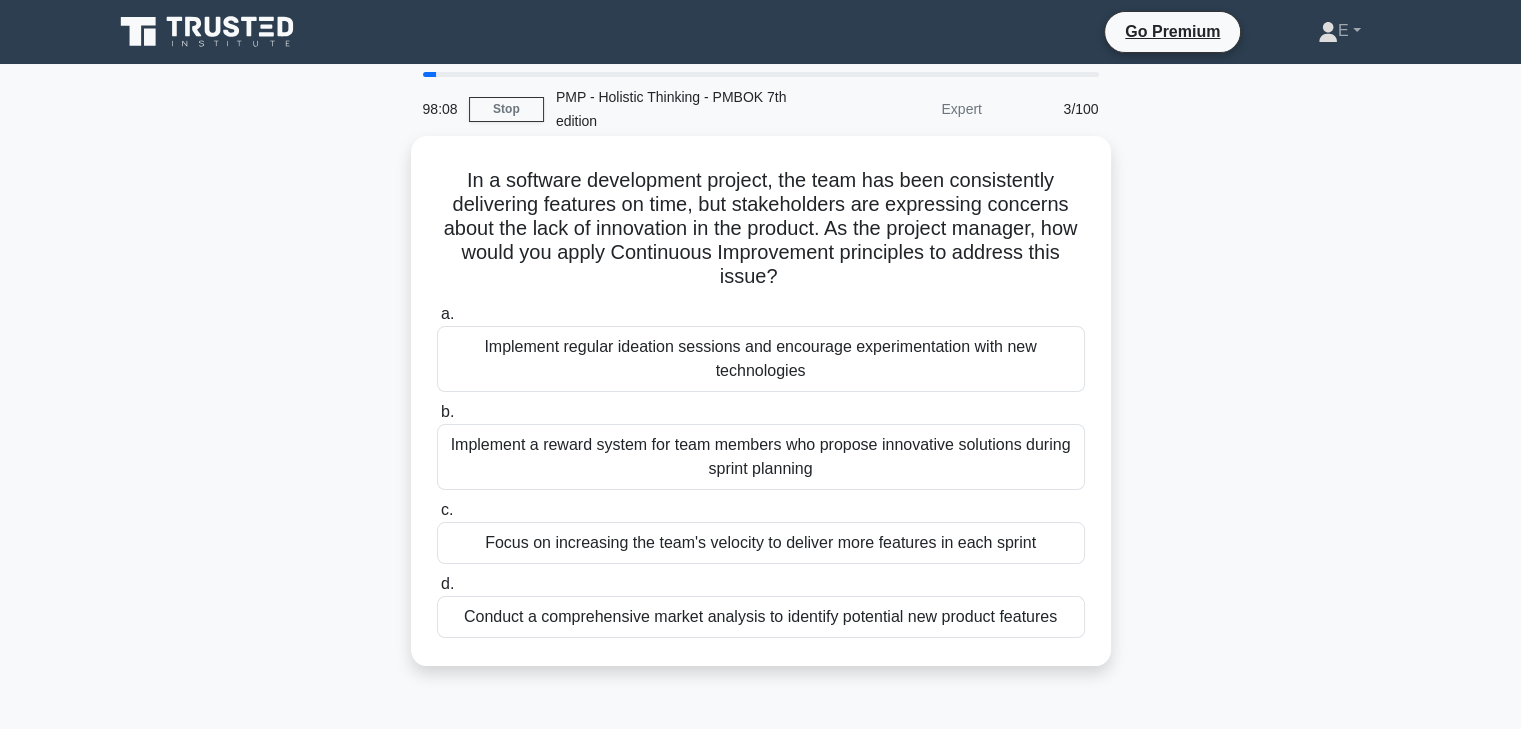click on "Implement a reward system for team members who propose innovative solutions during sprint planning" at bounding box center (761, 457) 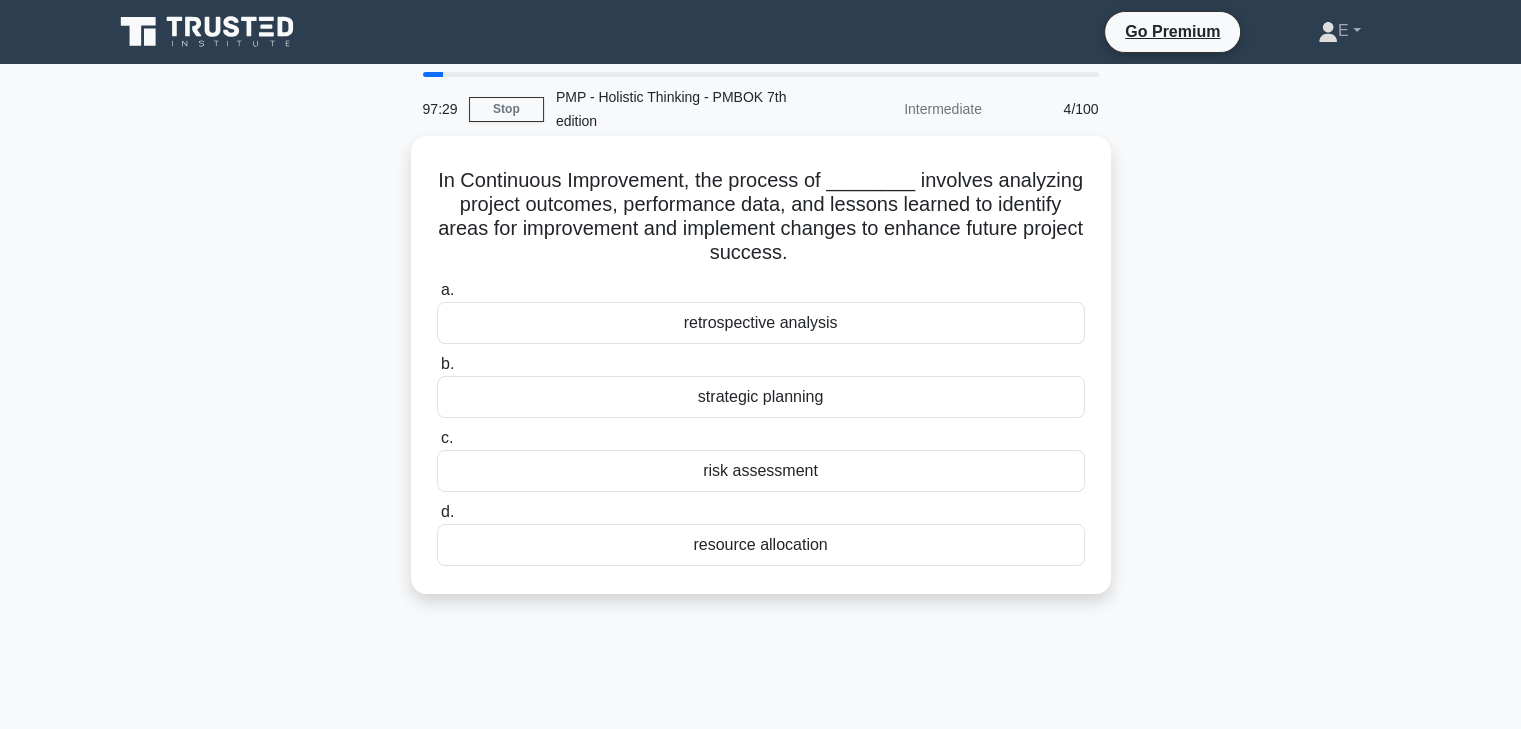 click on "retrospective analysis" at bounding box center [761, 323] 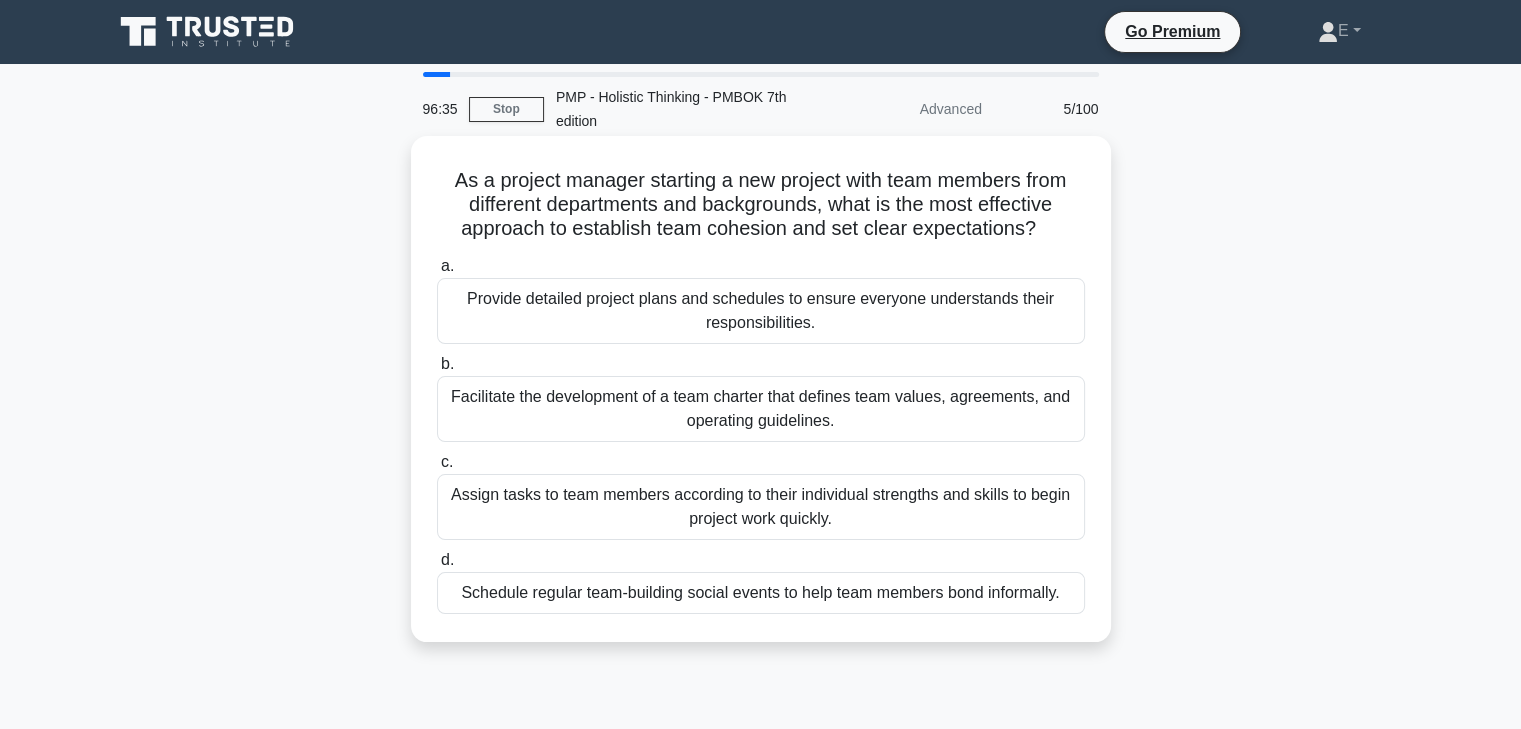 click on "Provide detailed project plans and schedules to ensure everyone understands their responsibilities." at bounding box center [761, 311] 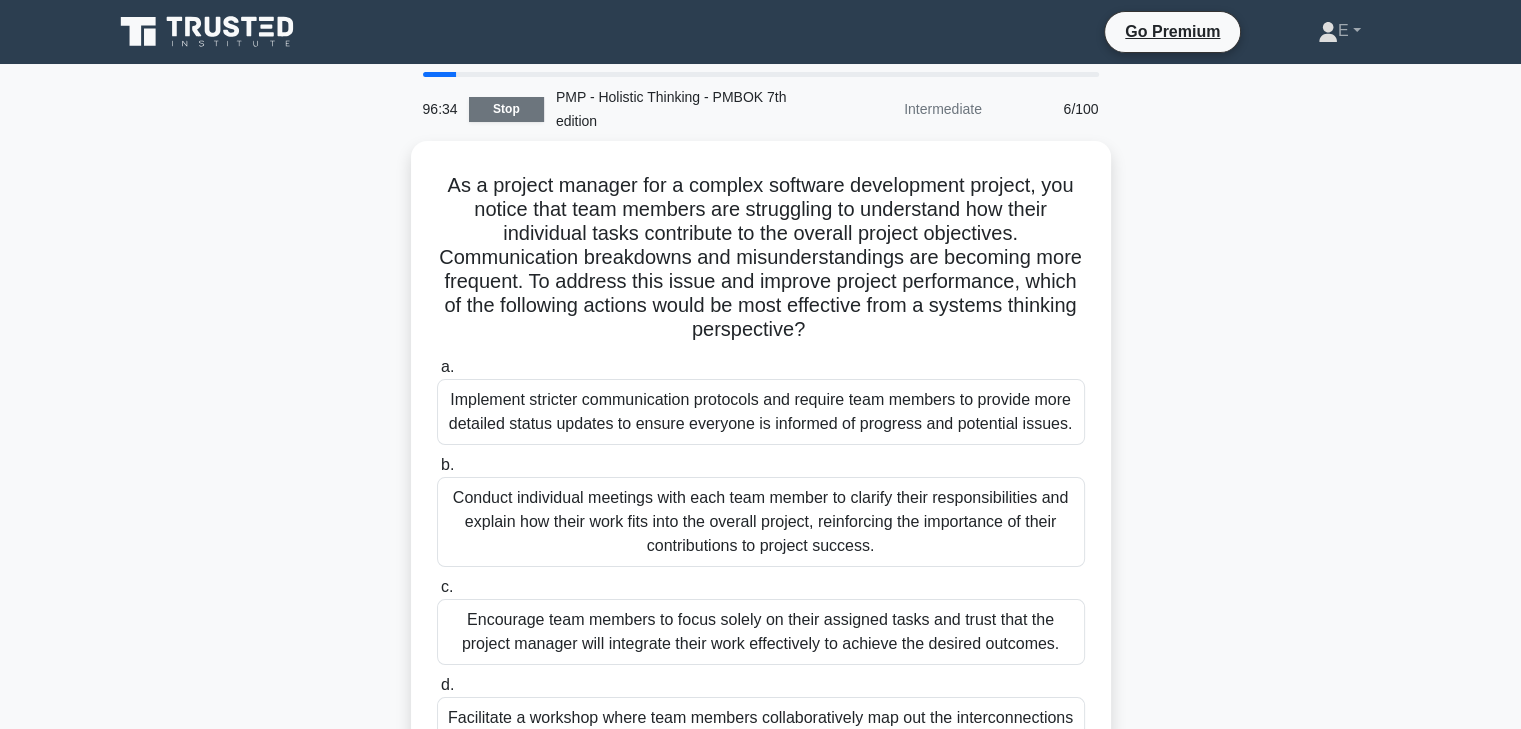 click on "Stop" at bounding box center (506, 109) 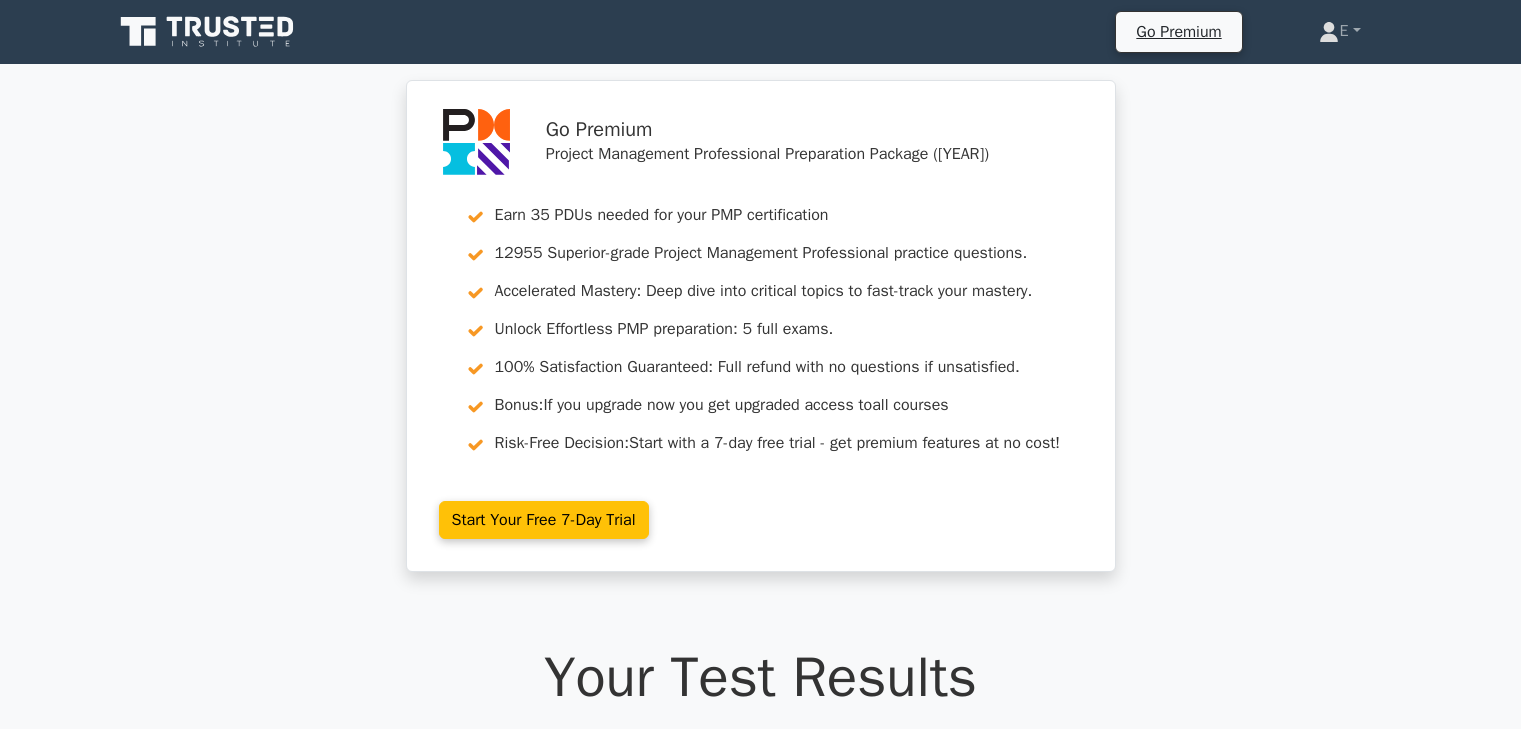 scroll, scrollTop: 531, scrollLeft: 0, axis: vertical 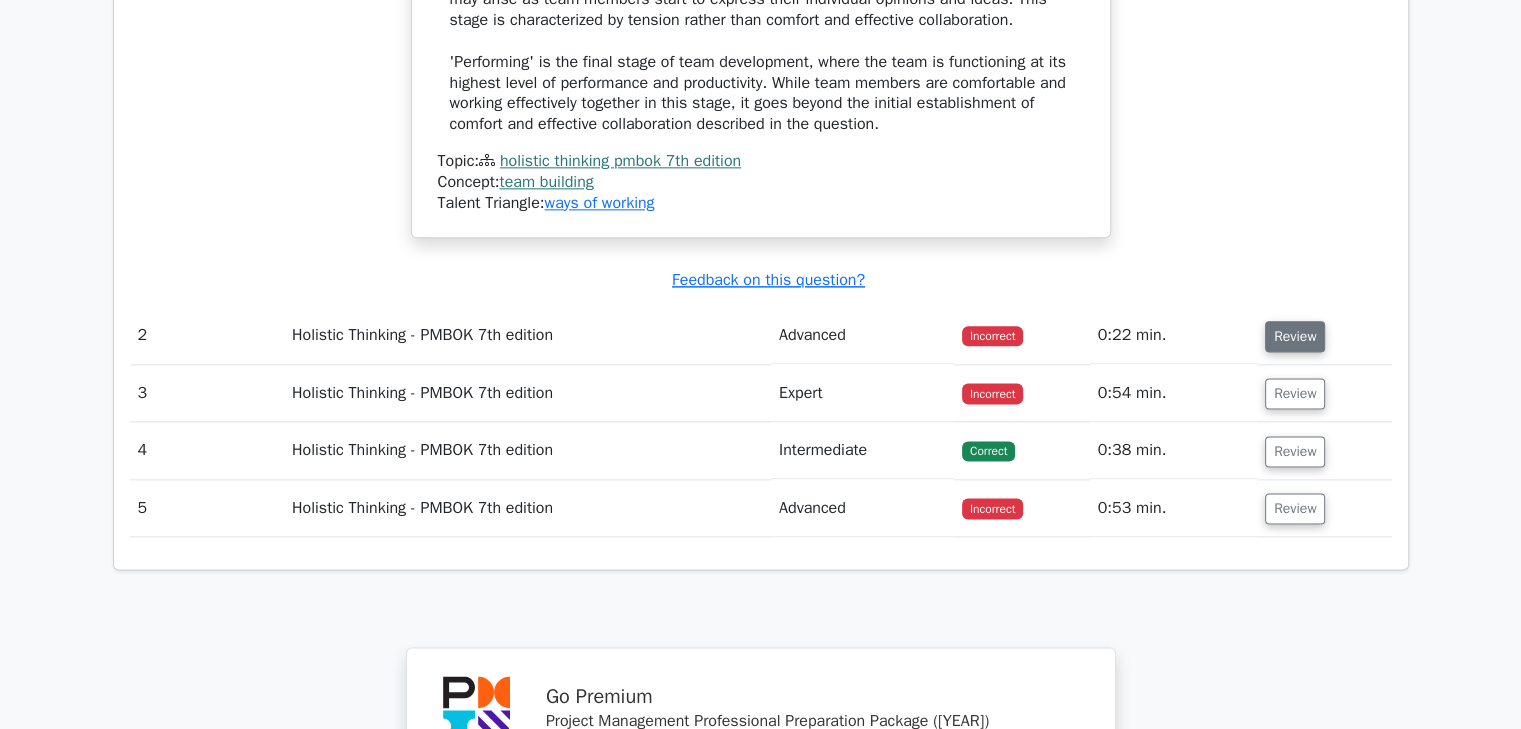 click on "Review" at bounding box center (1295, 336) 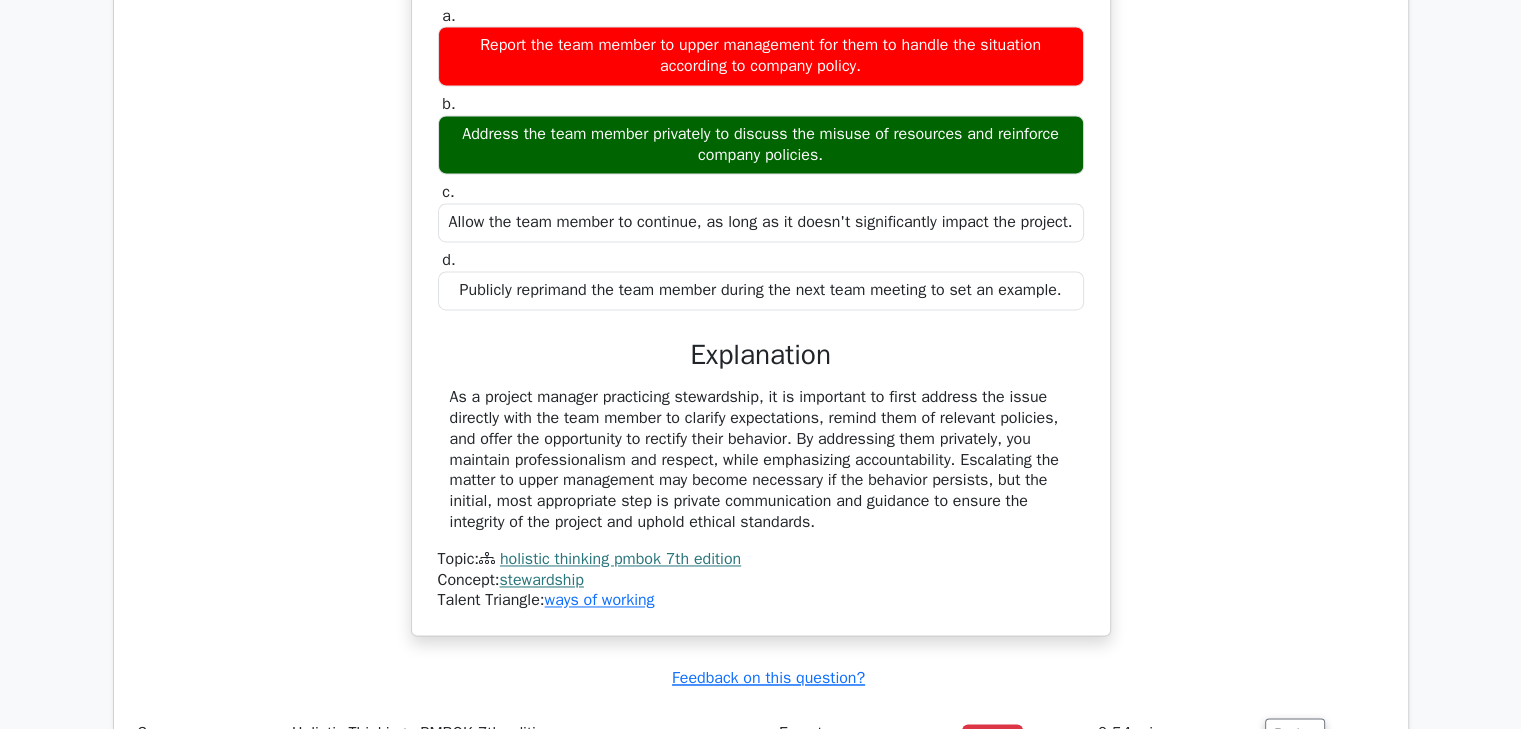 scroll, scrollTop: 3400, scrollLeft: 0, axis: vertical 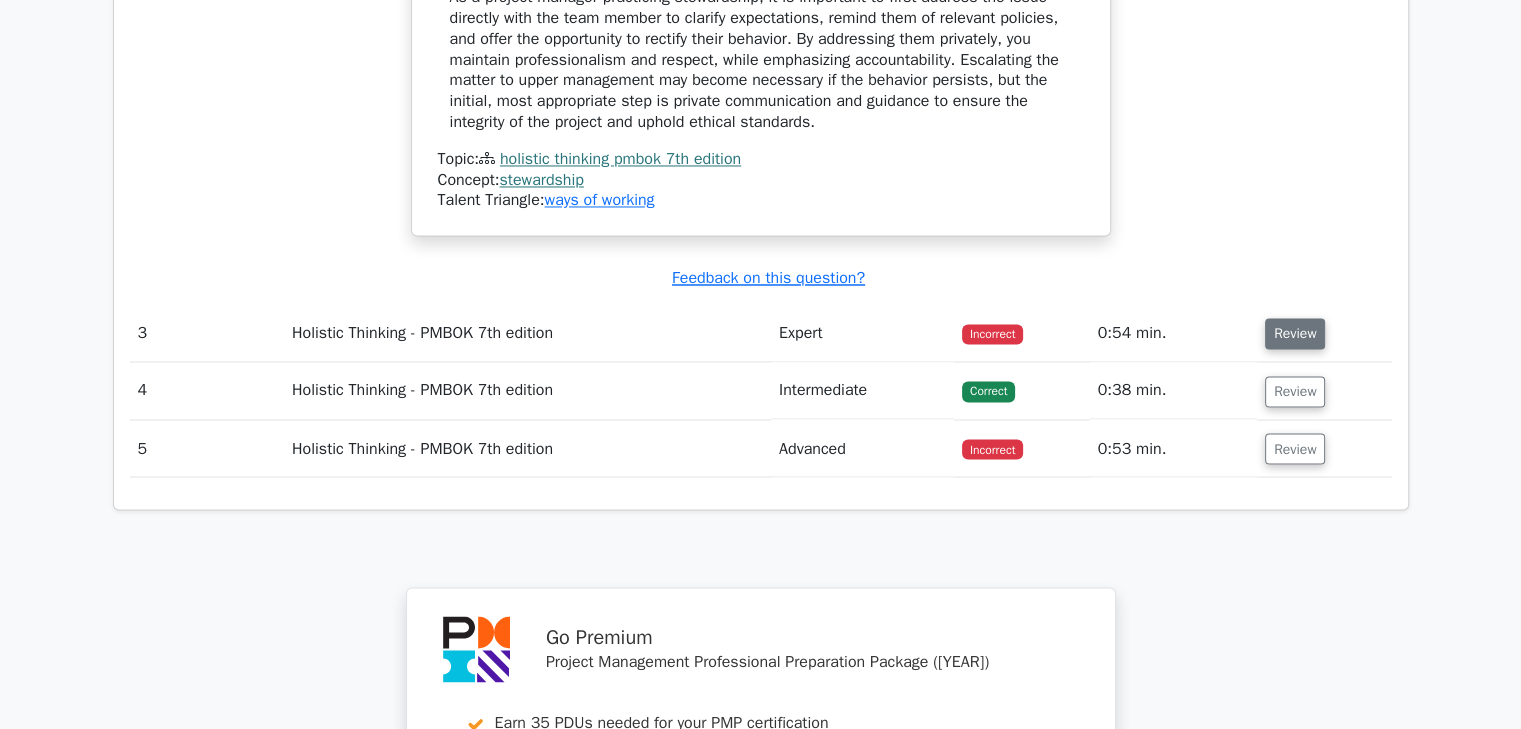 click on "Review" at bounding box center (1295, 333) 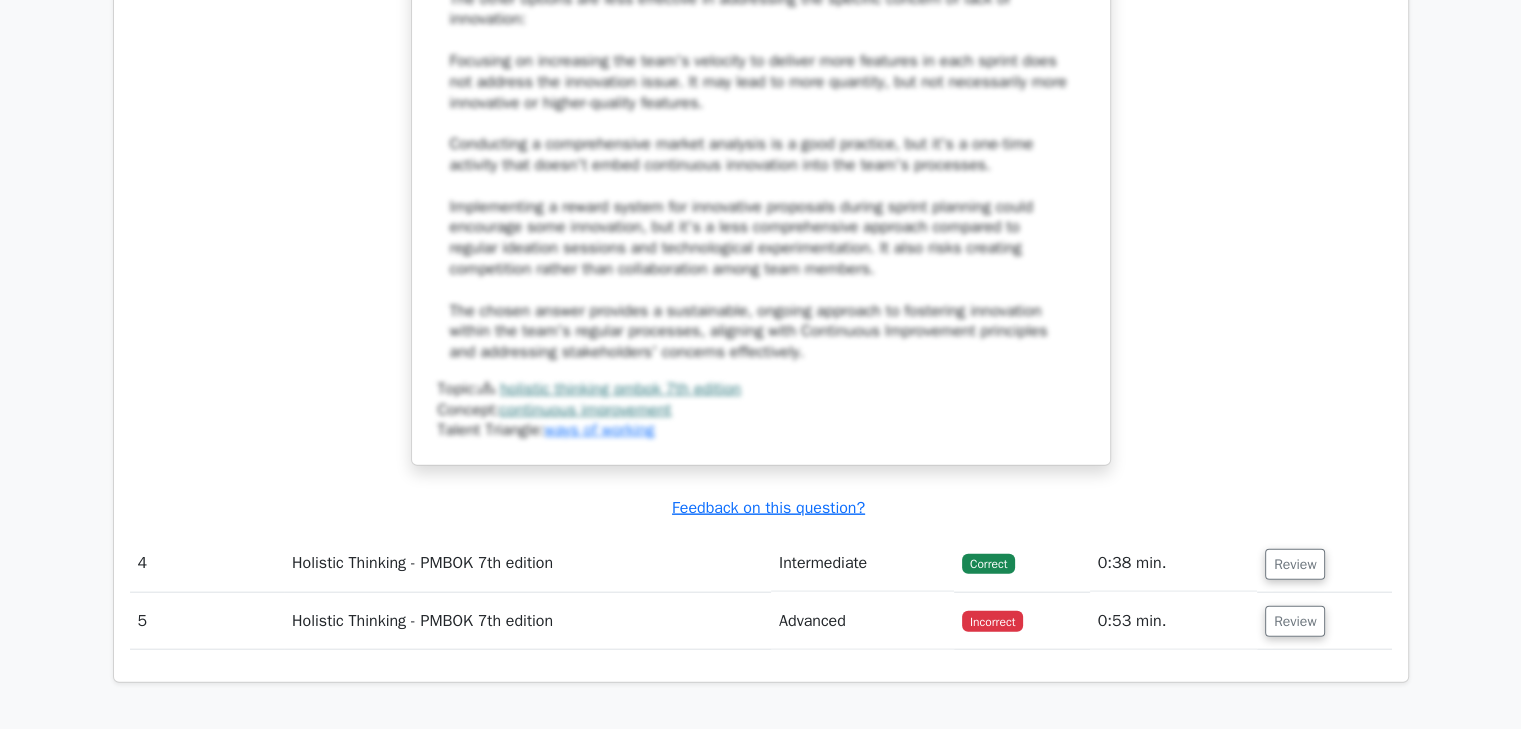 scroll, scrollTop: 4600, scrollLeft: 0, axis: vertical 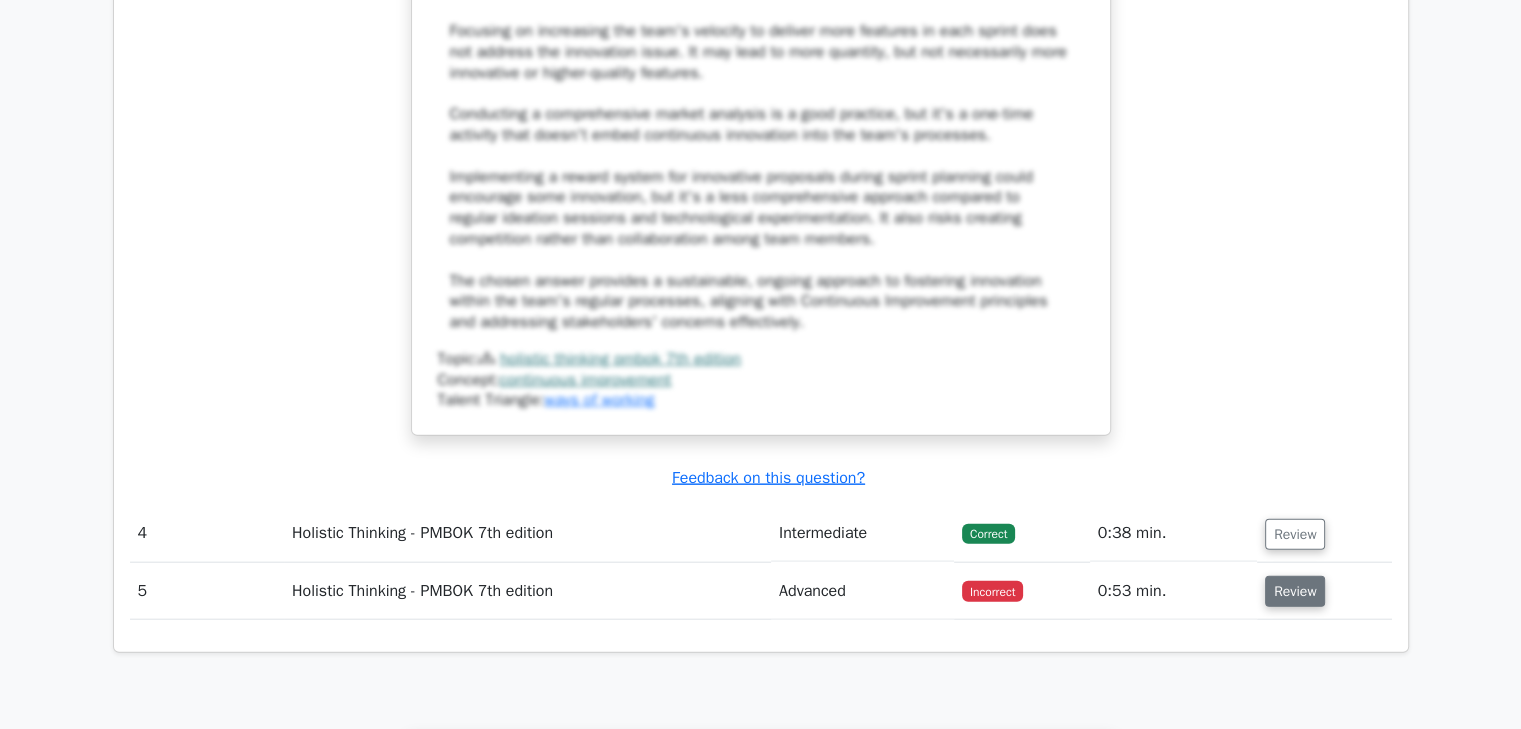click on "Review" at bounding box center [1295, 591] 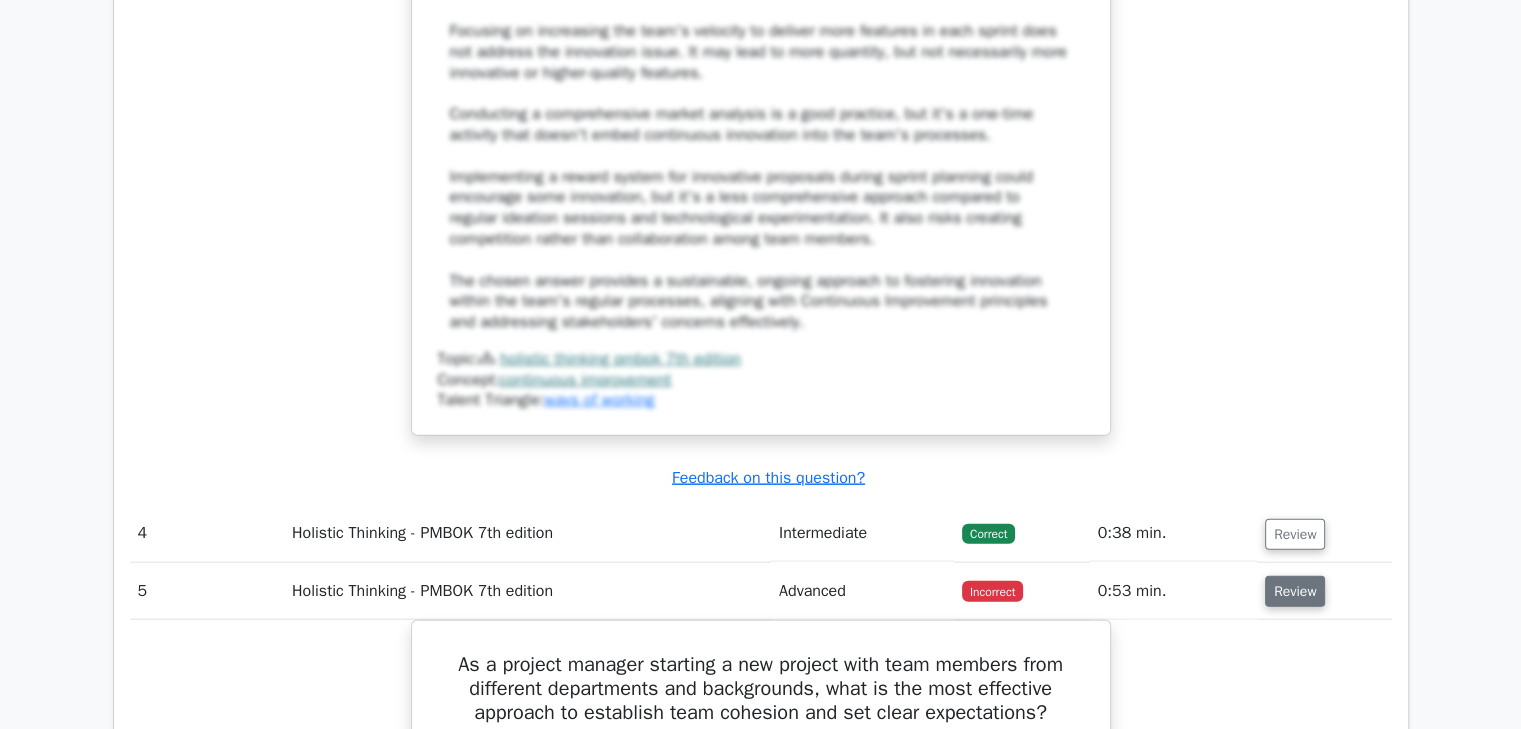click on "Review" at bounding box center [1295, 591] 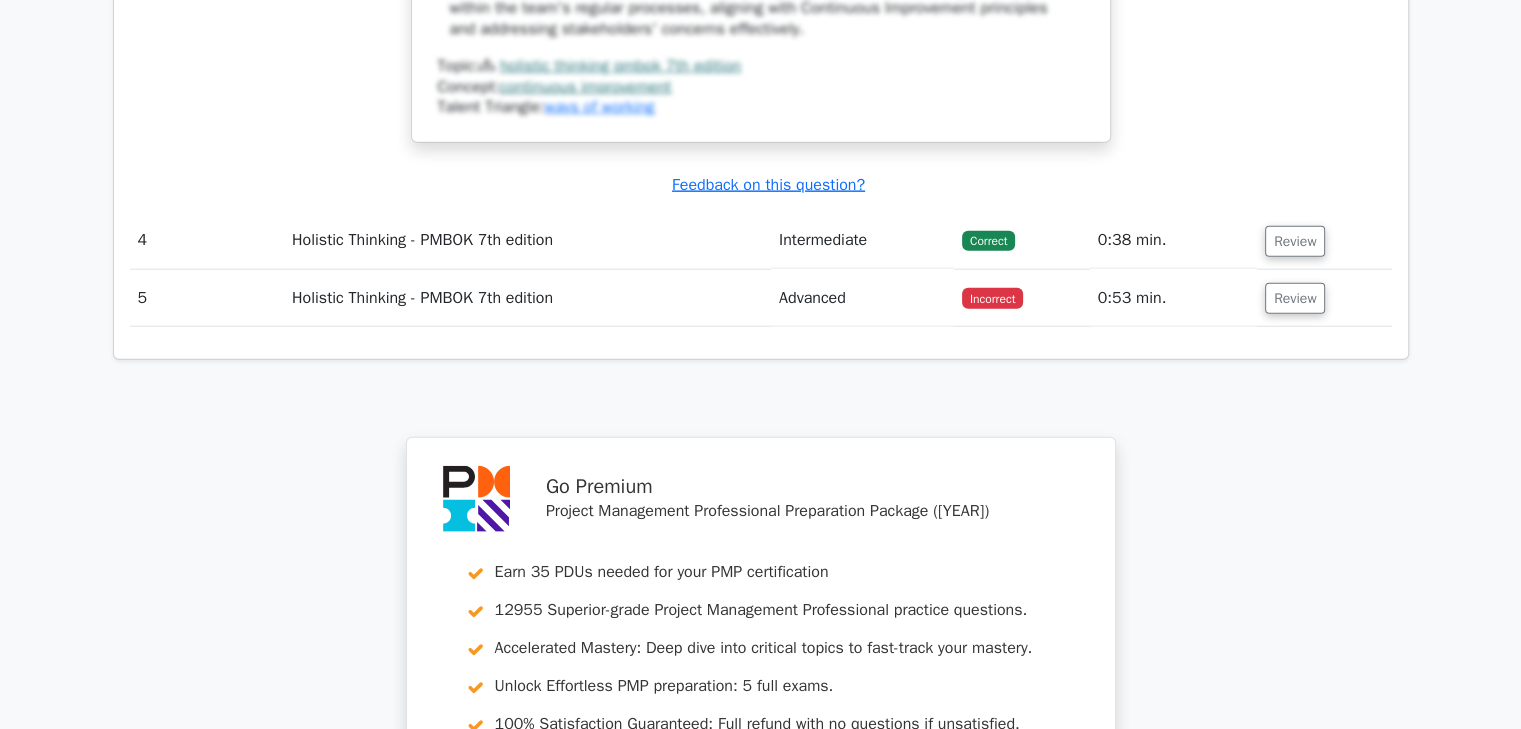 scroll, scrollTop: 4900, scrollLeft: 0, axis: vertical 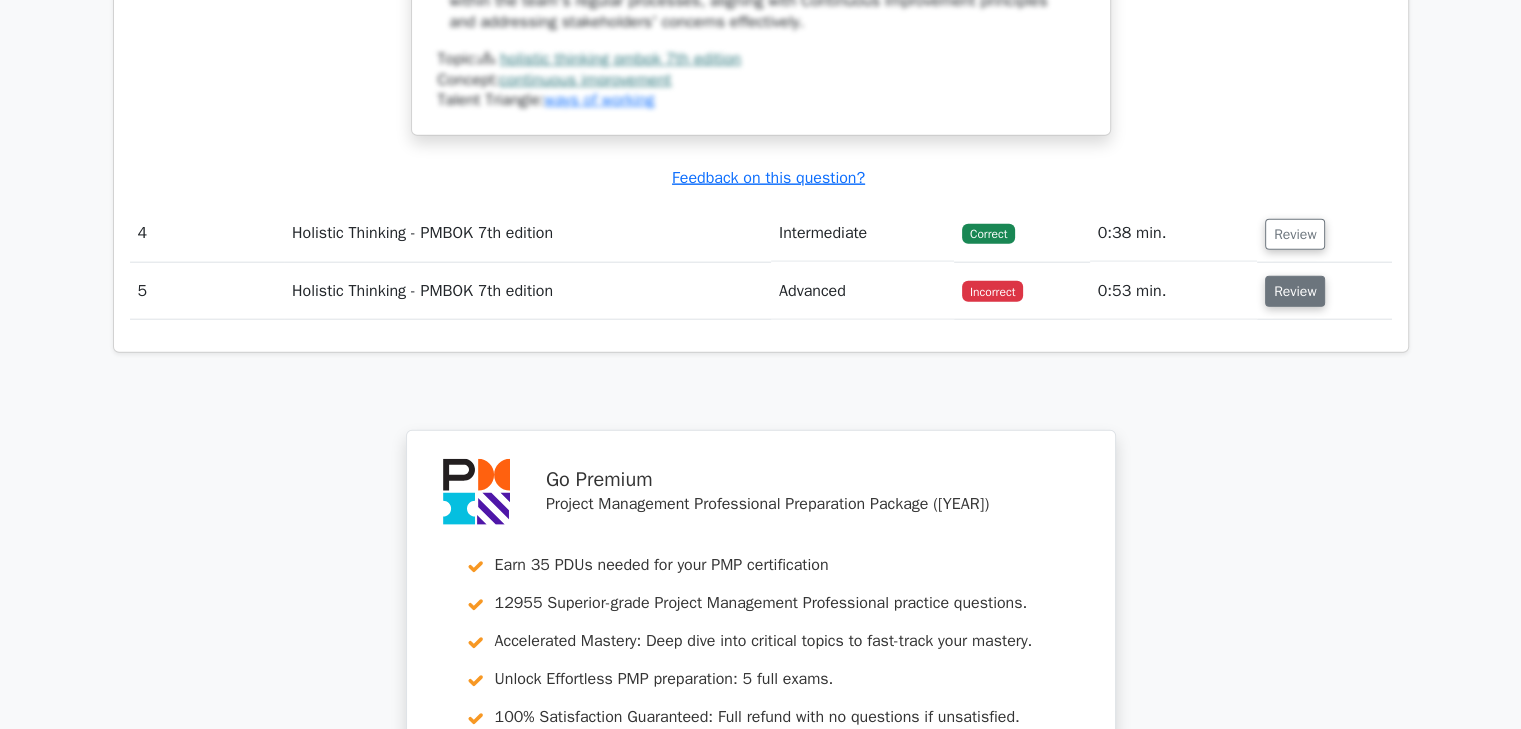 click on "Review" at bounding box center [1295, 291] 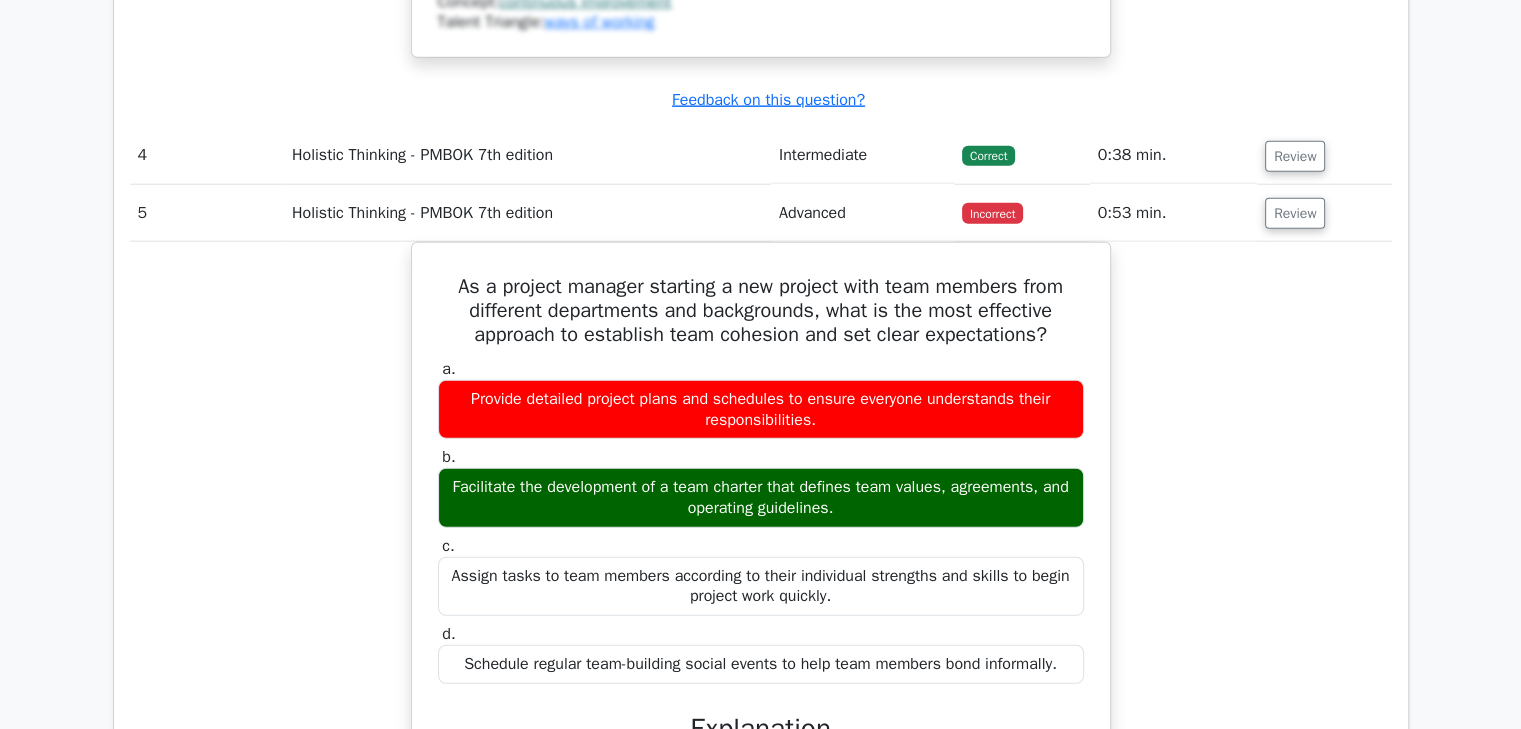 scroll, scrollTop: 5100, scrollLeft: 0, axis: vertical 